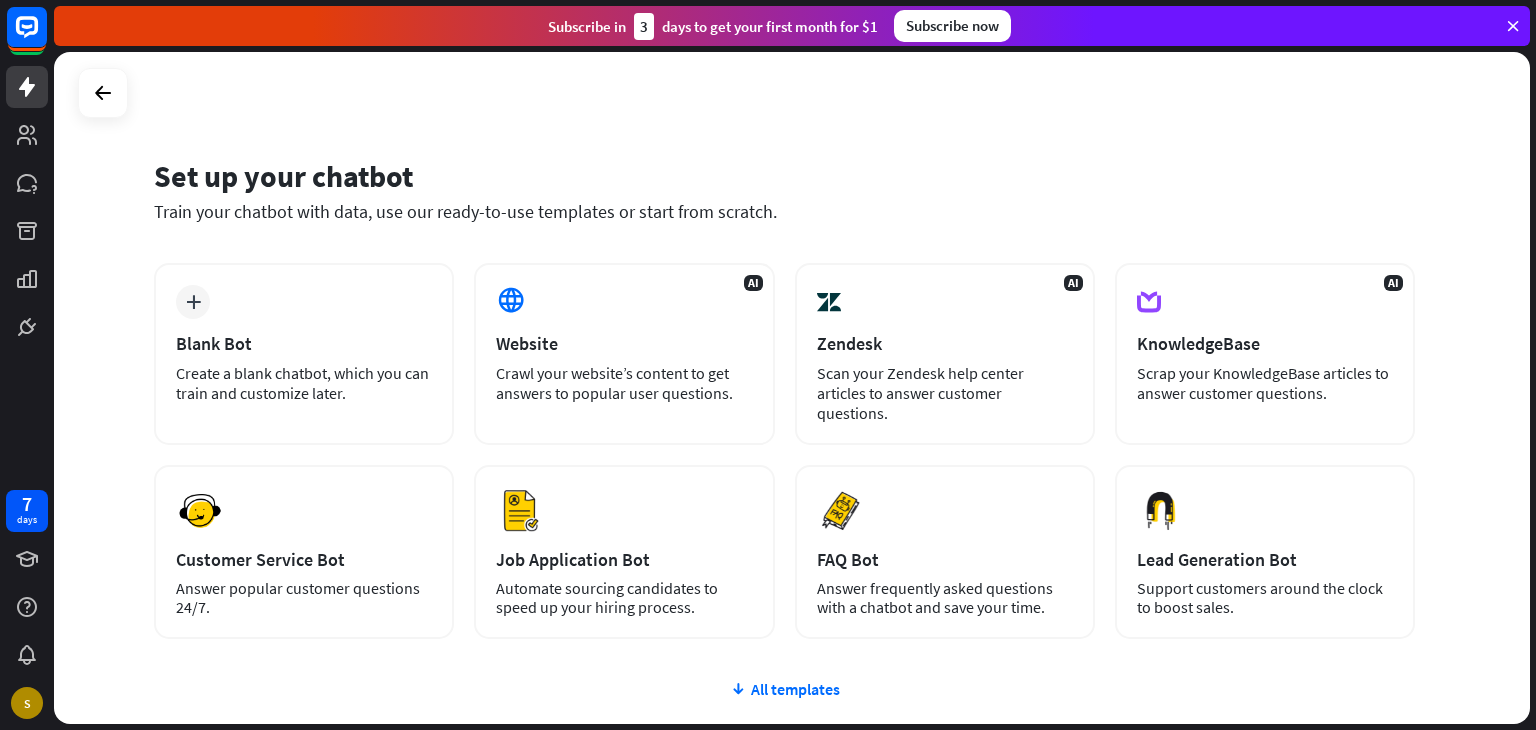 scroll, scrollTop: 0, scrollLeft: 0, axis: both 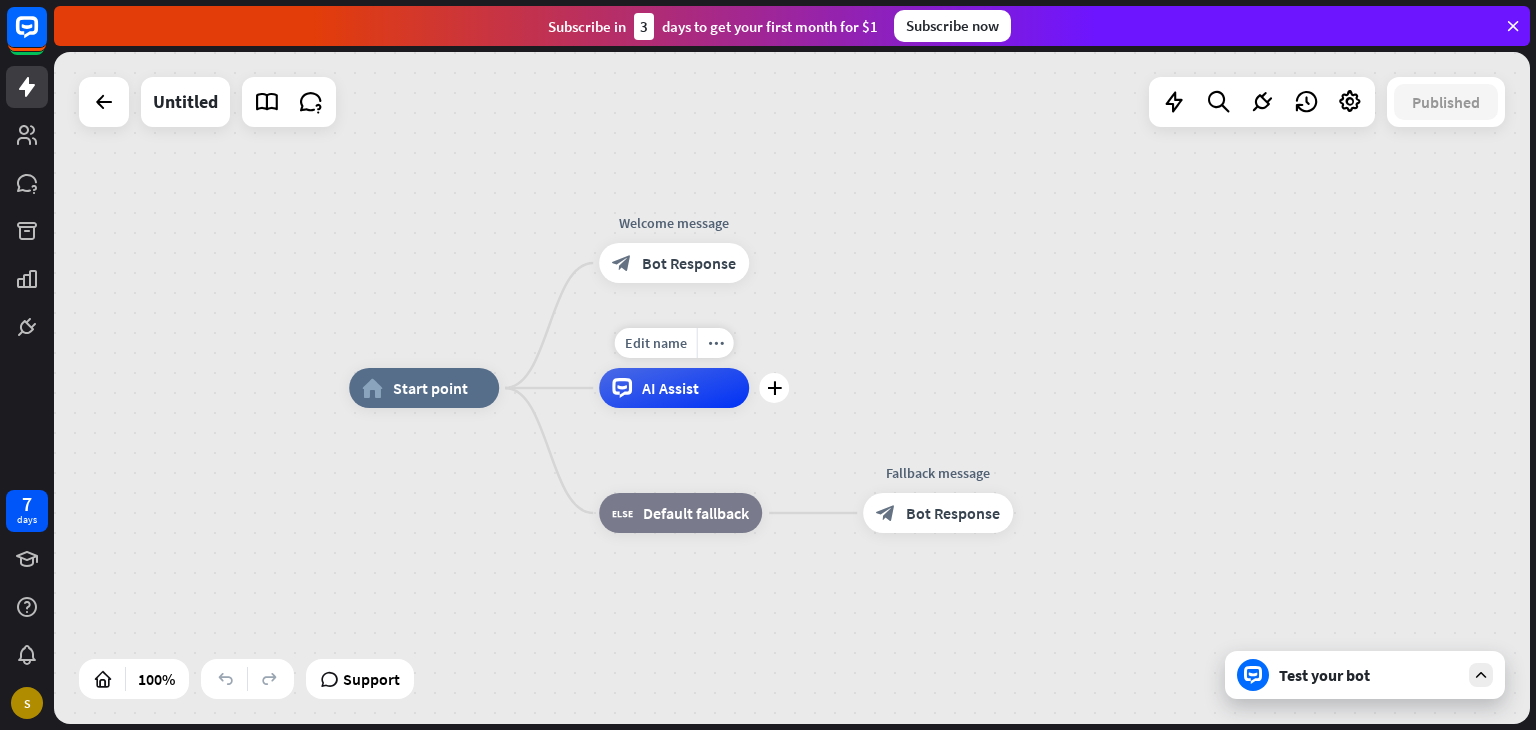 click 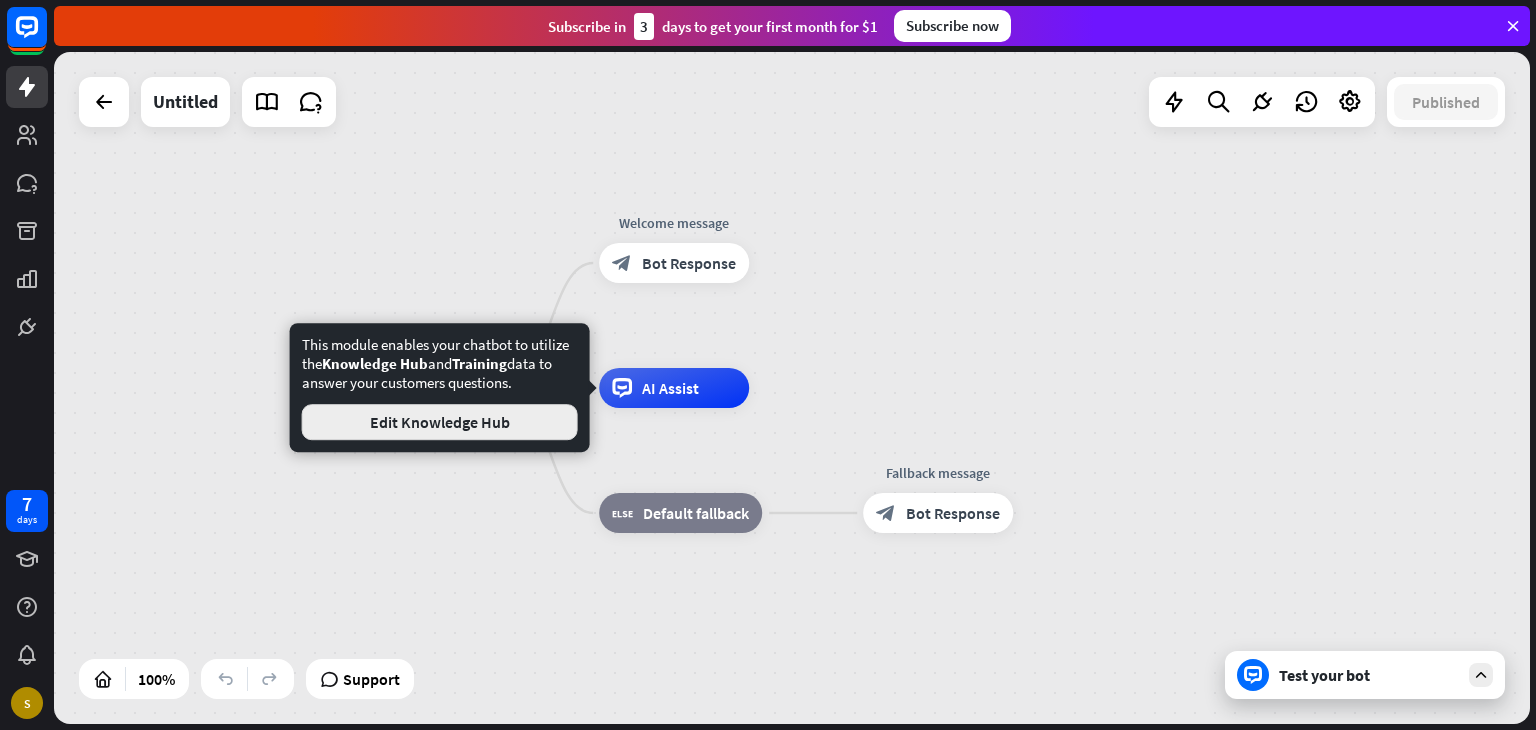 click on "Edit Knowledge Hub" at bounding box center [440, 422] 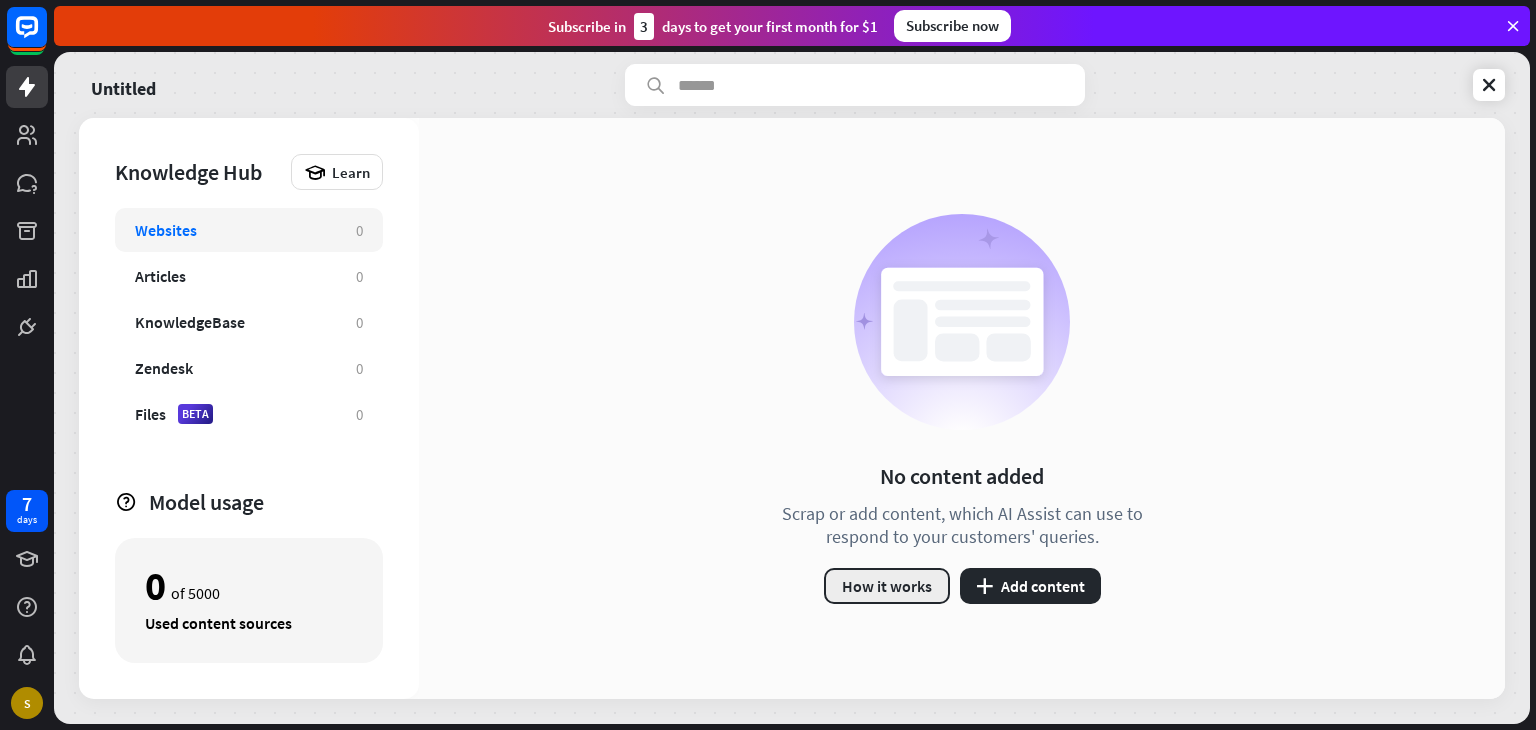click on "How it works" at bounding box center [887, 586] 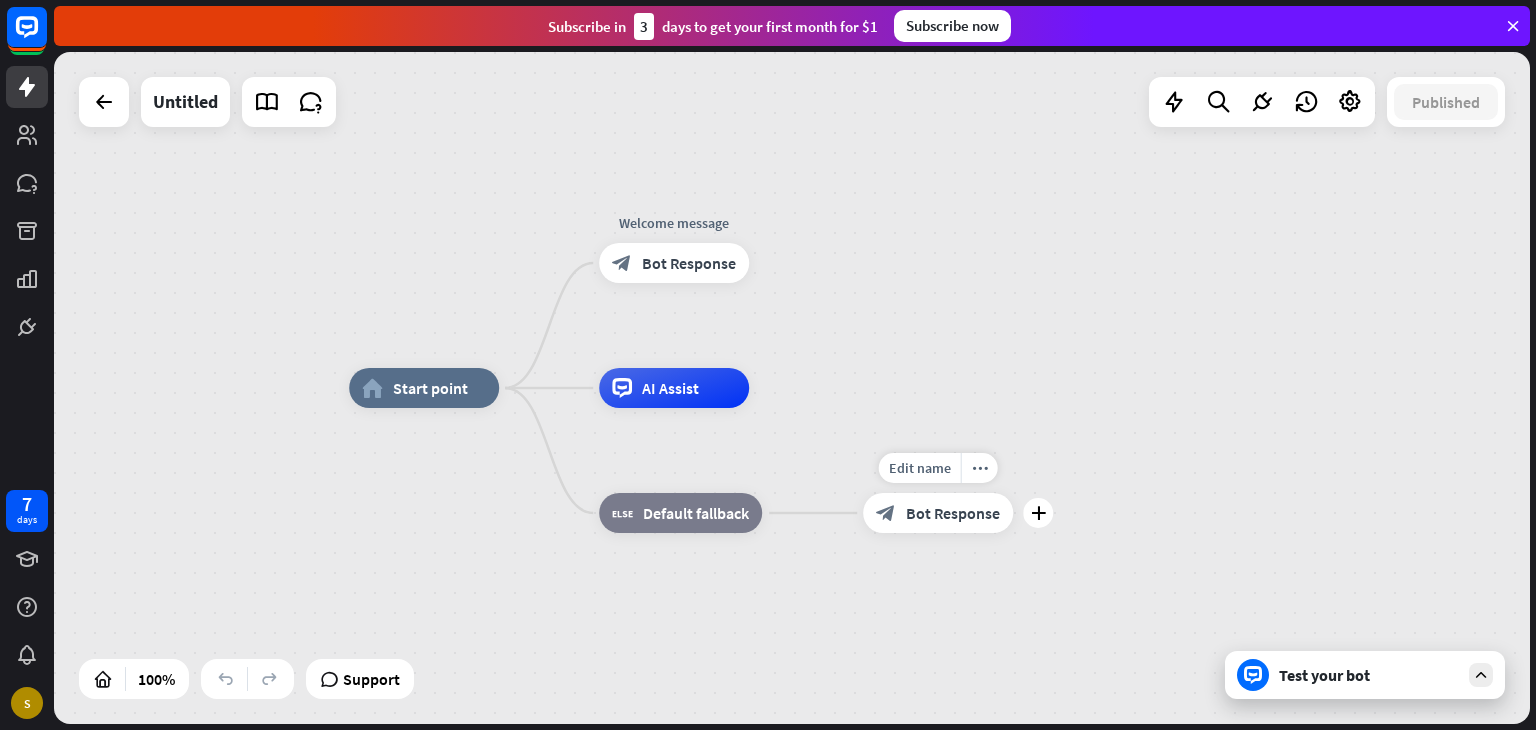 click on "Bot Response" at bounding box center (953, 513) 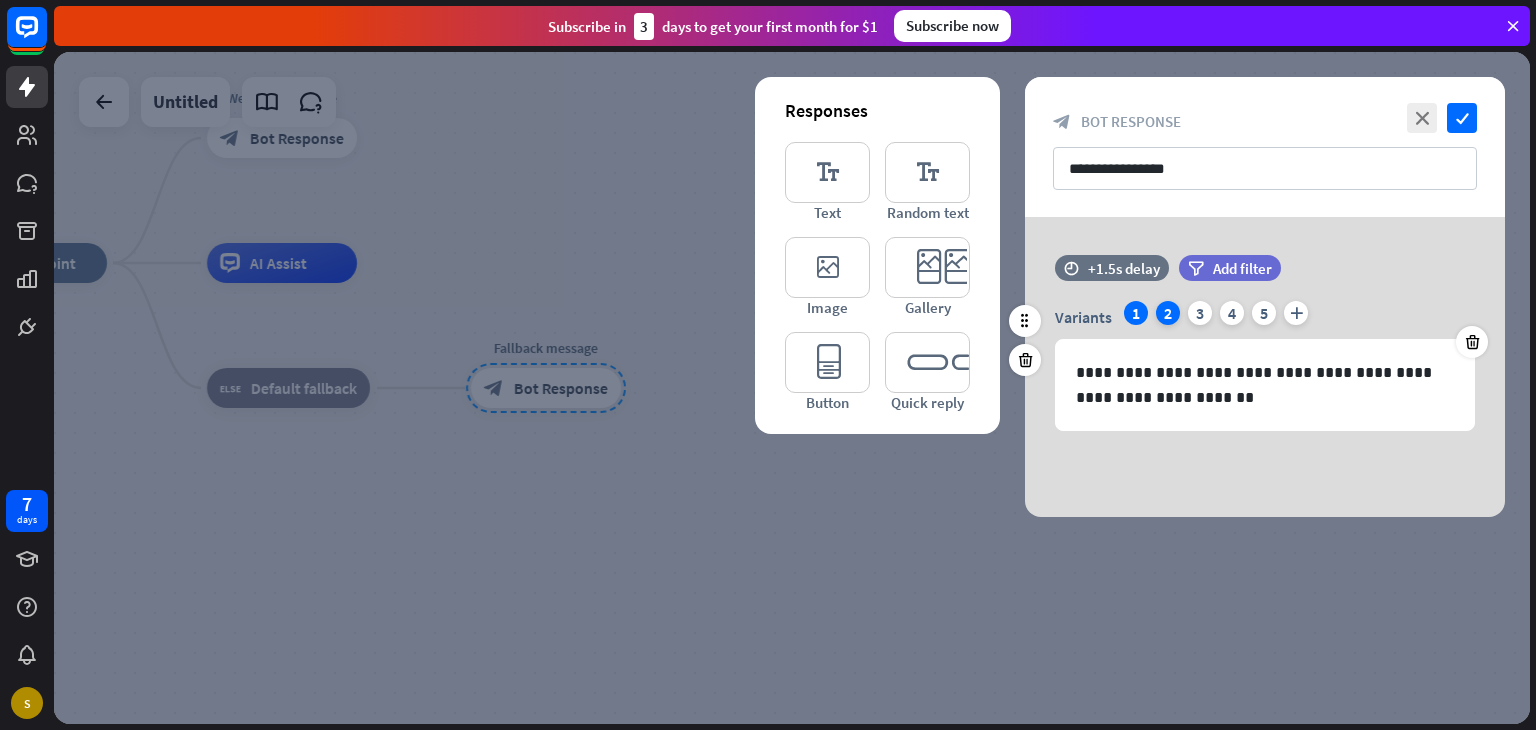 click on "2" at bounding box center [1168, 313] 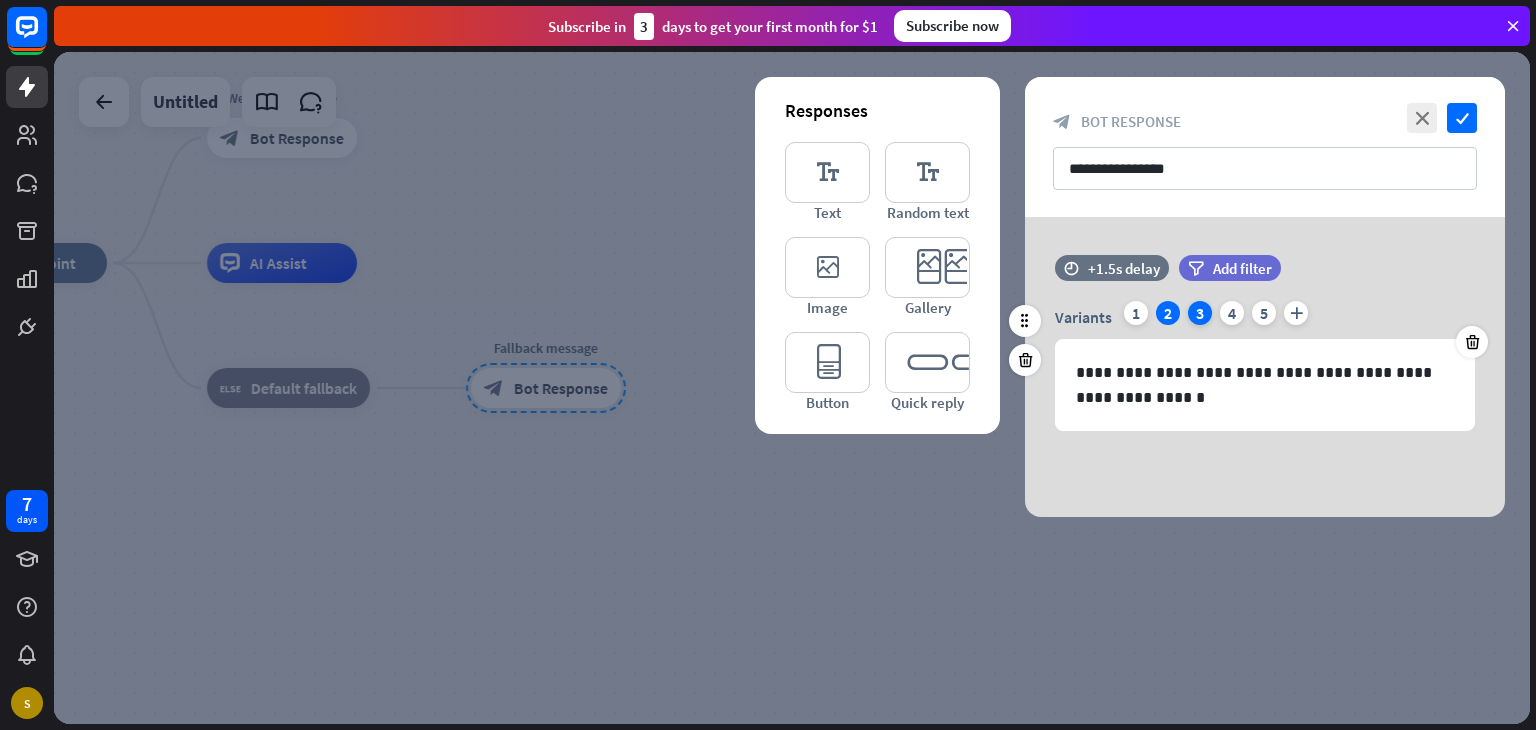 click on "3" at bounding box center (1200, 313) 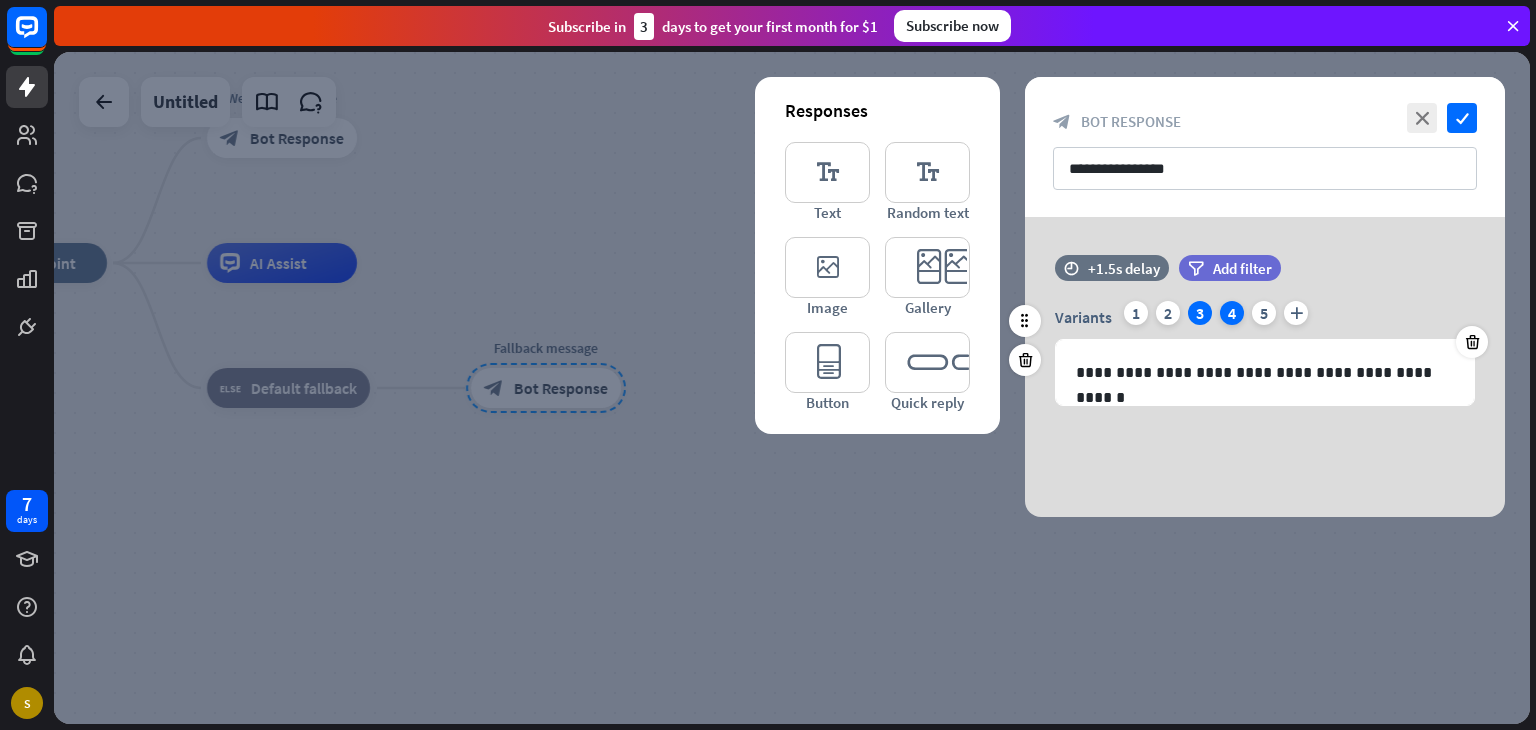 click on "4" at bounding box center (1232, 313) 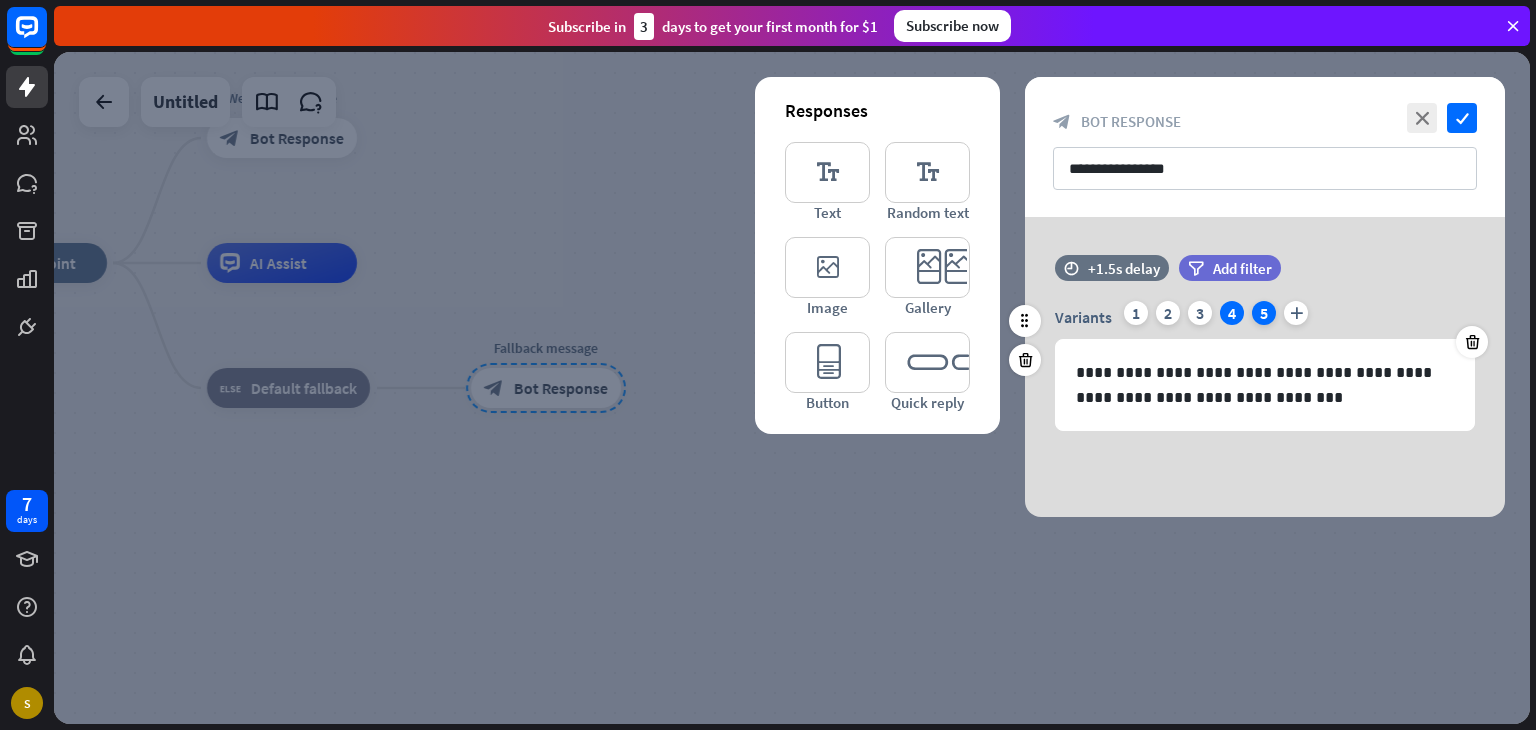 click on "5" at bounding box center (1264, 313) 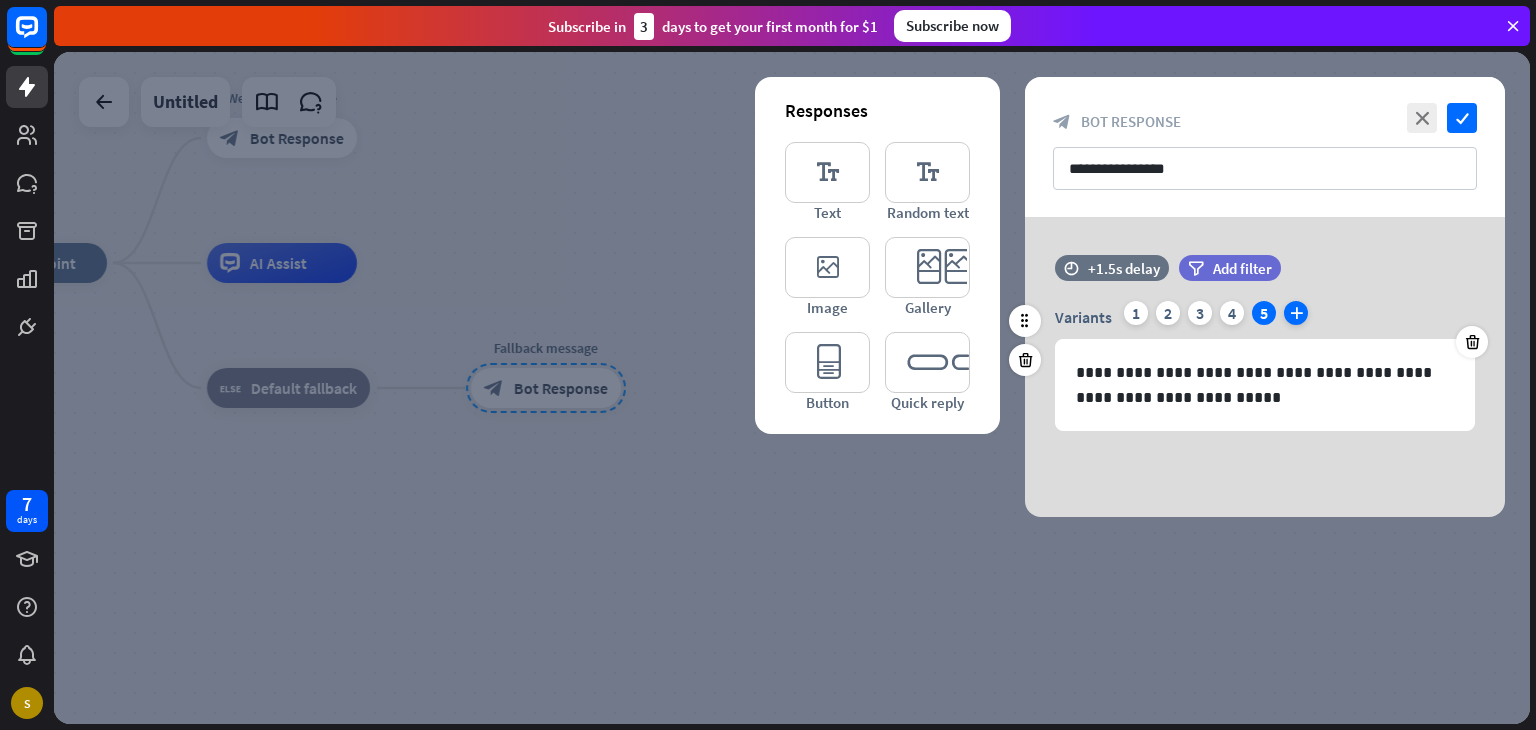 click on "plus" at bounding box center [1296, 313] 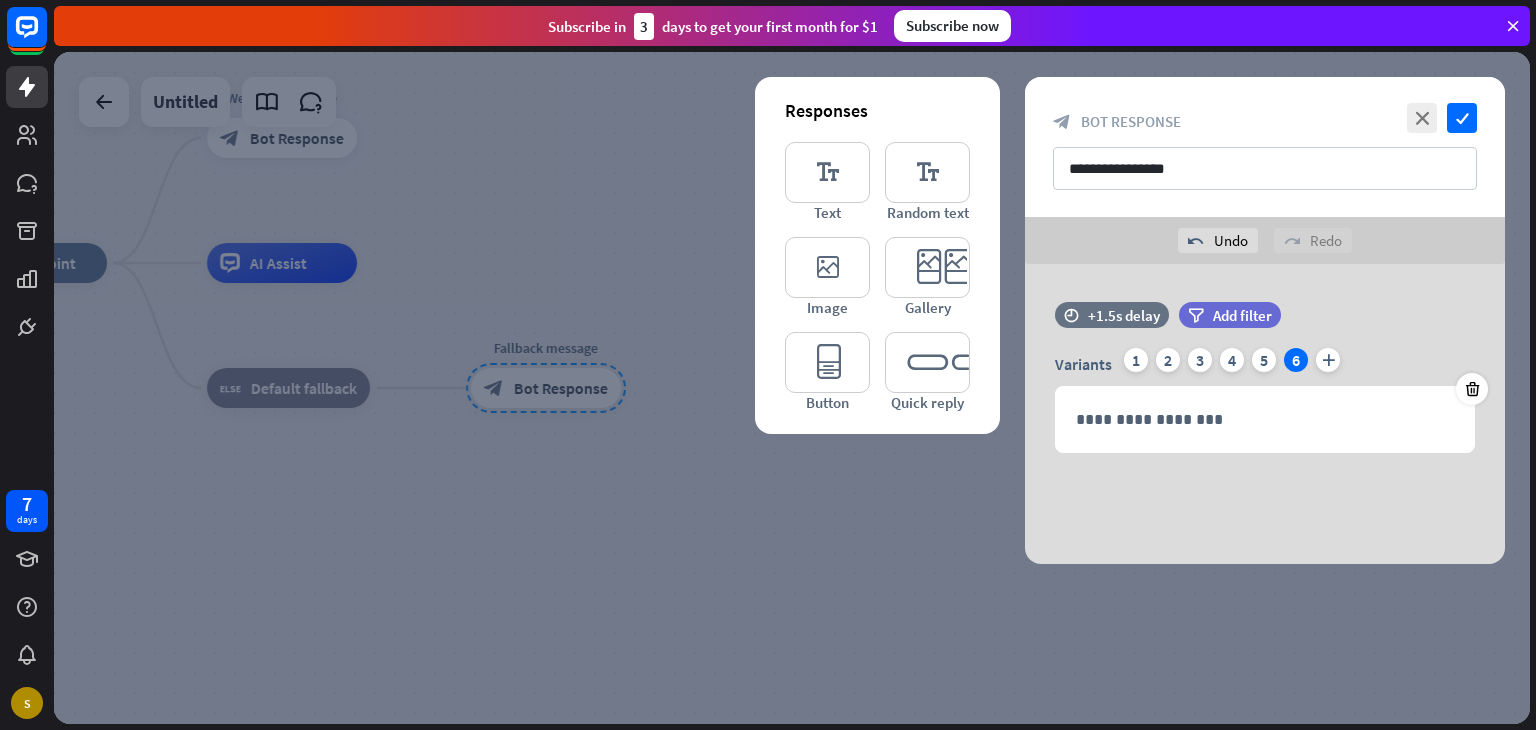 click at bounding box center (792, 388) 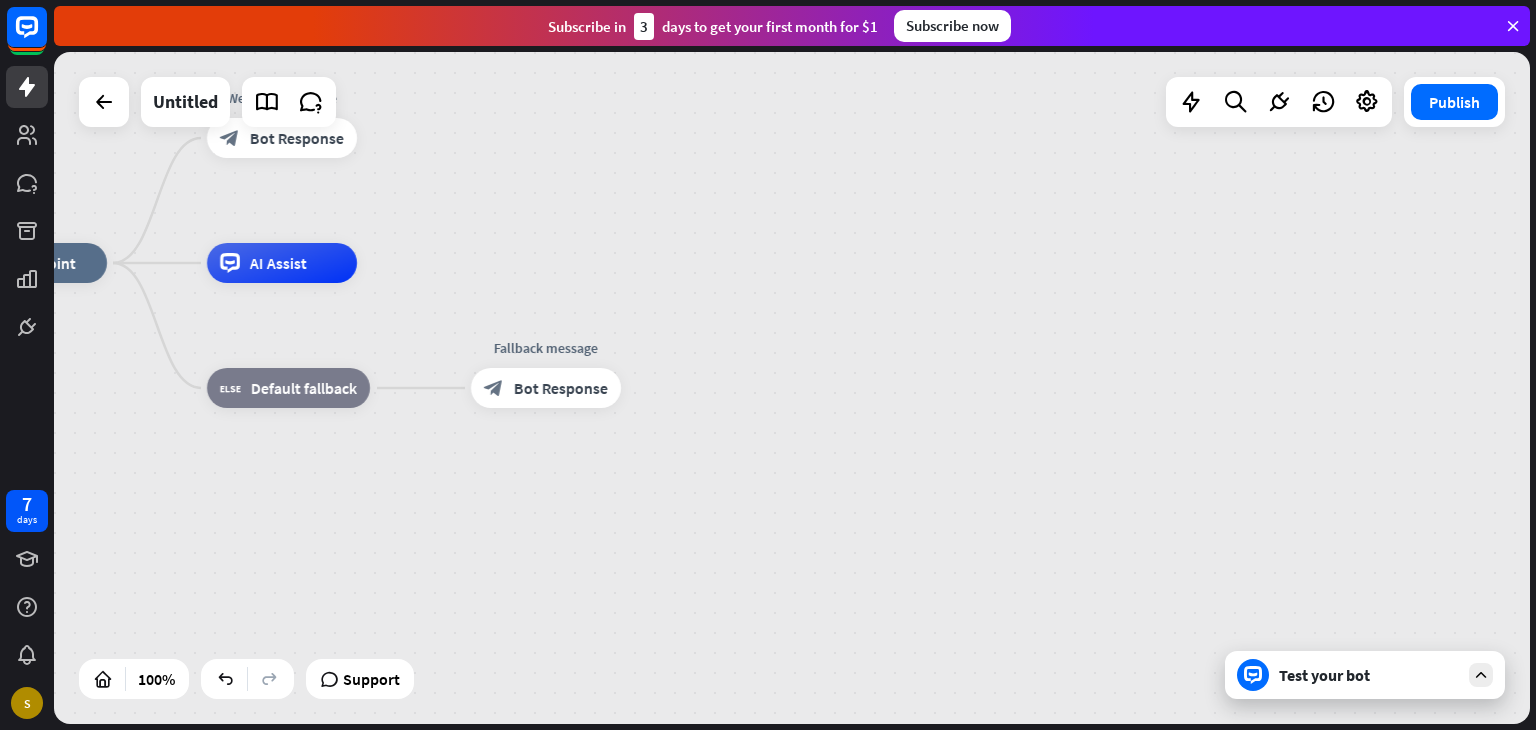 click on "Test your bot" at bounding box center [1365, 675] 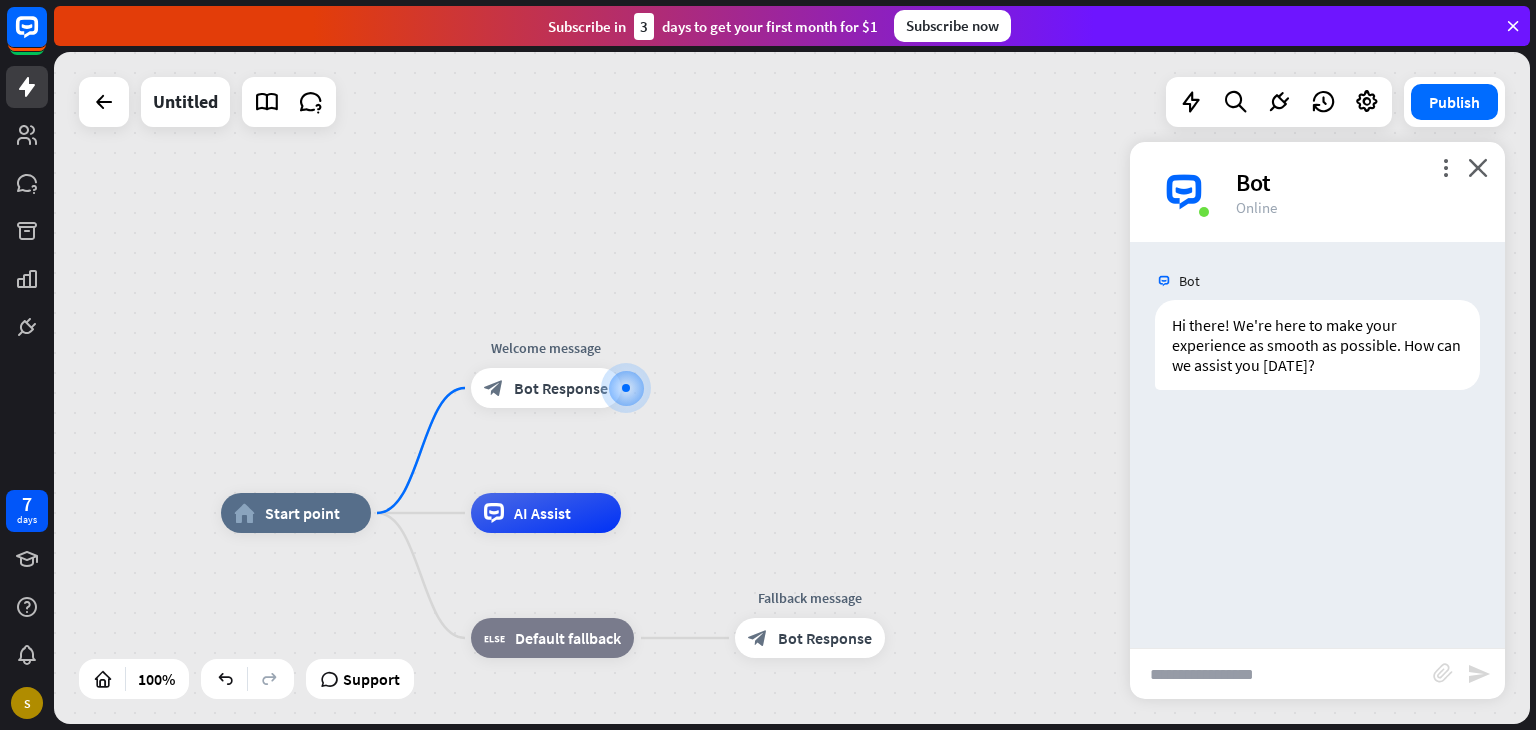 click at bounding box center [1281, 674] 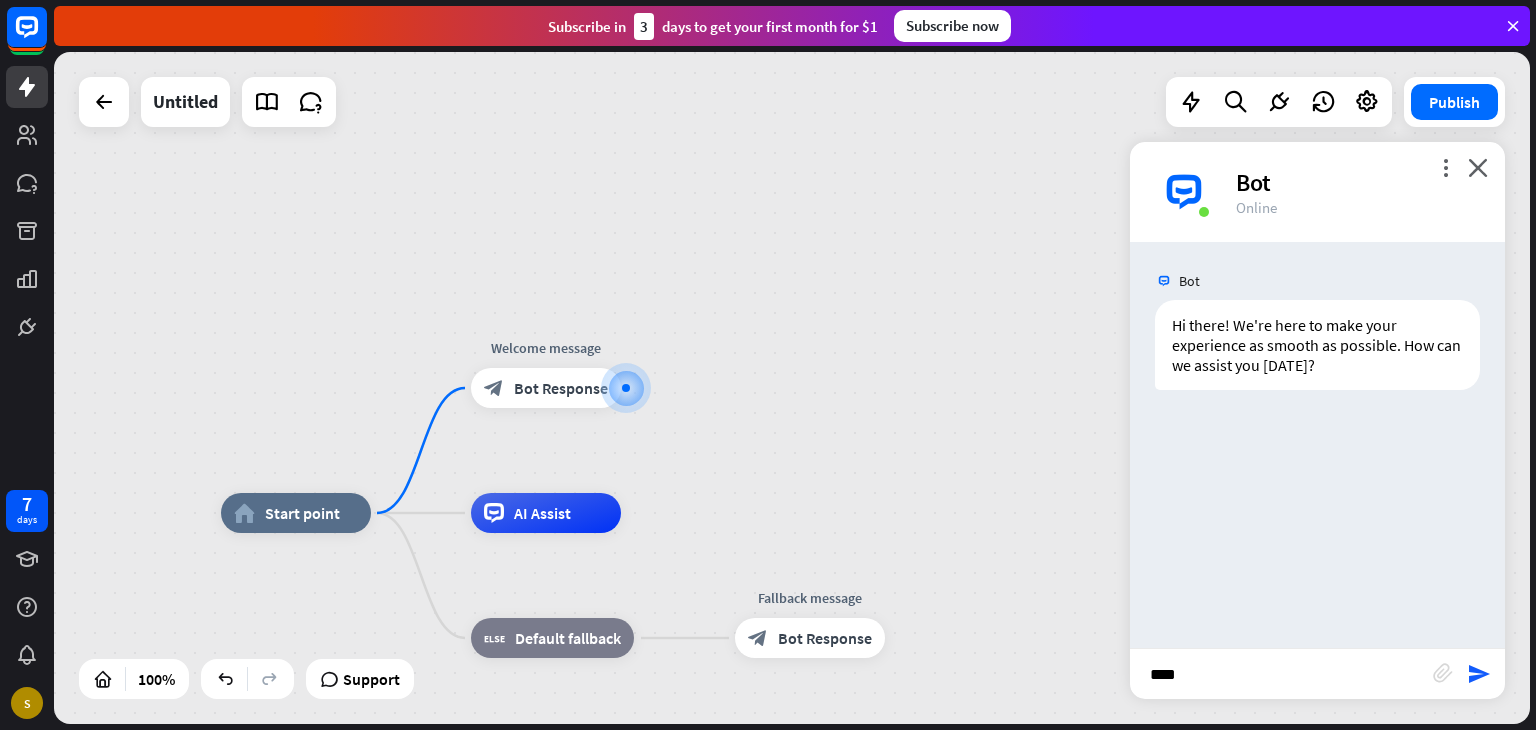 type on "*****" 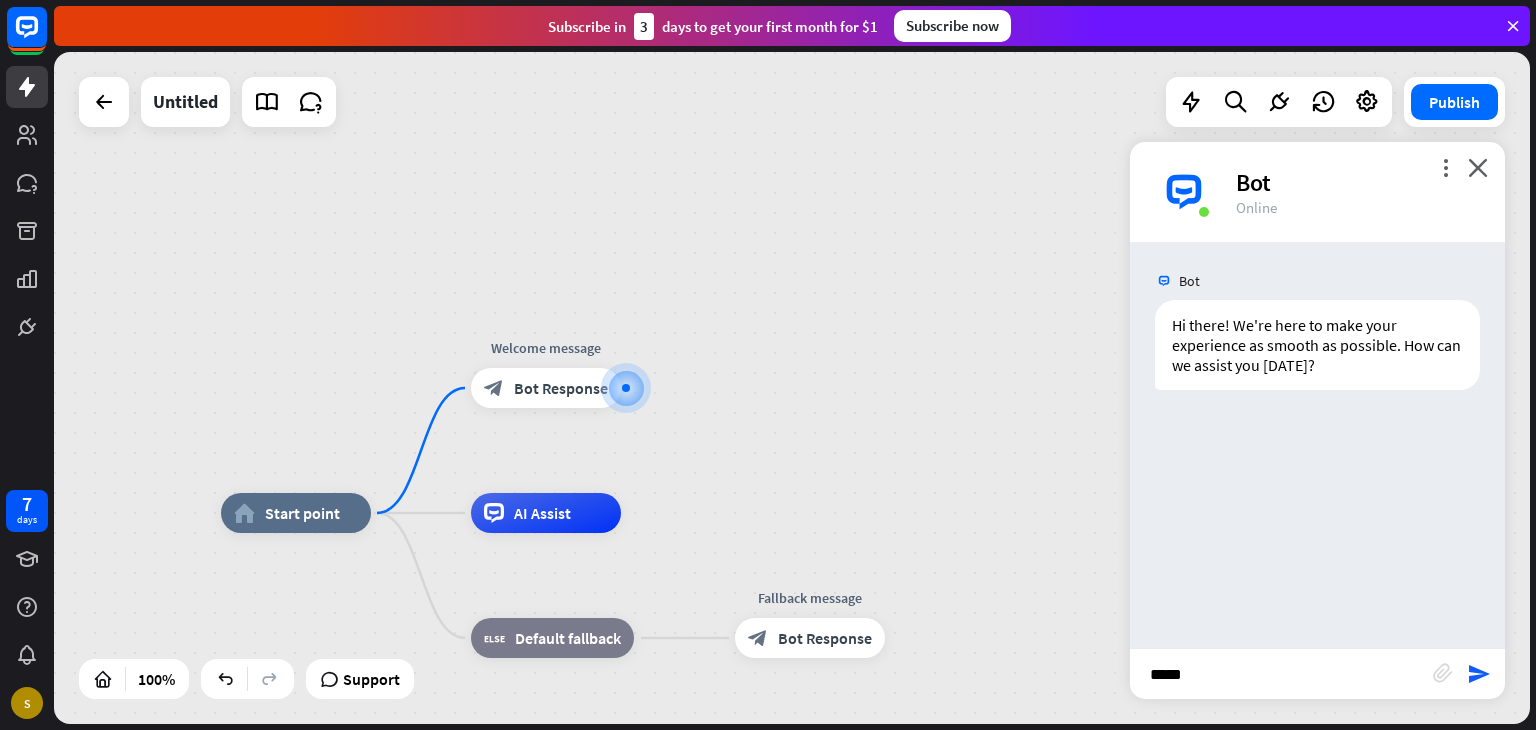 type 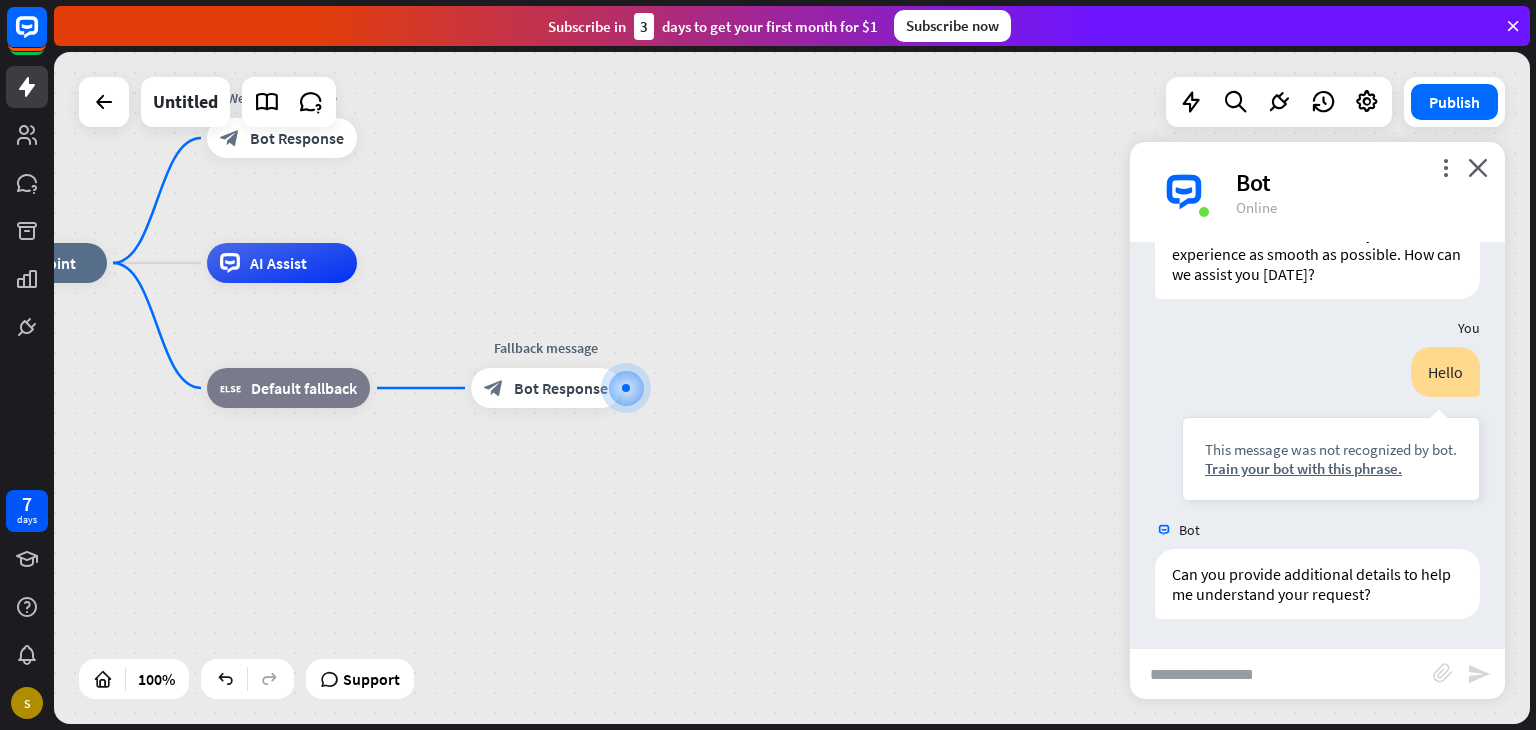 scroll, scrollTop: 92, scrollLeft: 0, axis: vertical 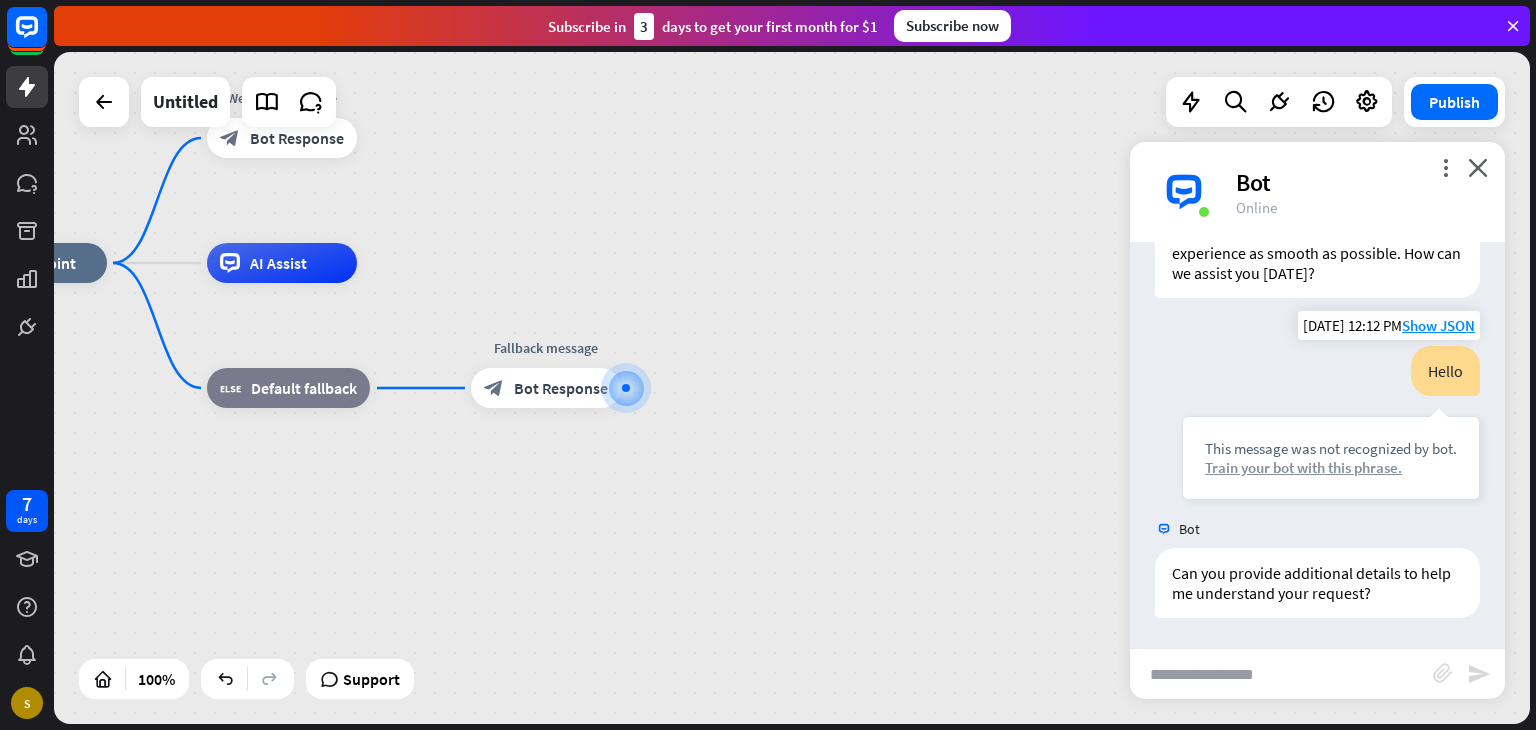click on "Train your bot with this phrase." at bounding box center (1331, 467) 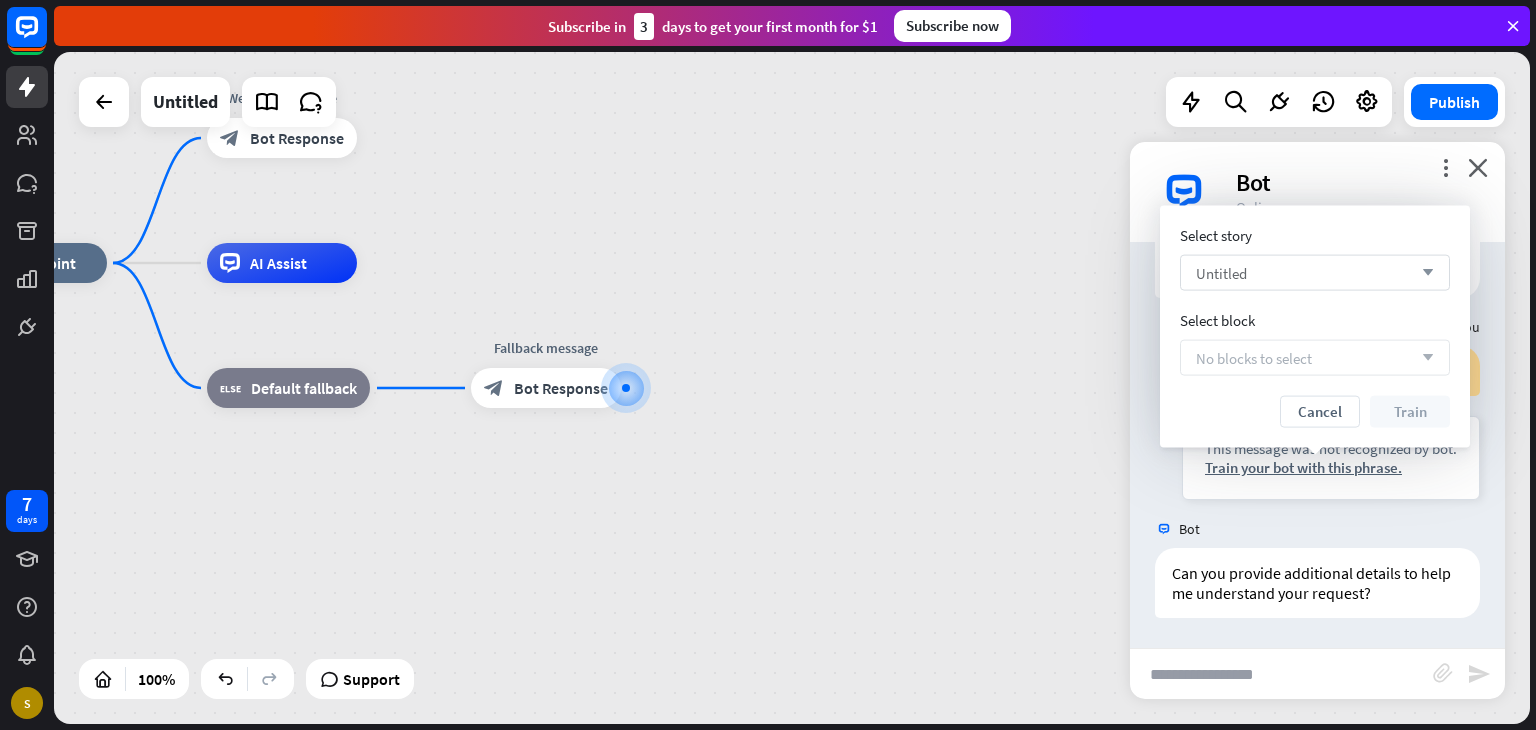 click on "arrow_down" at bounding box center [1423, 273] 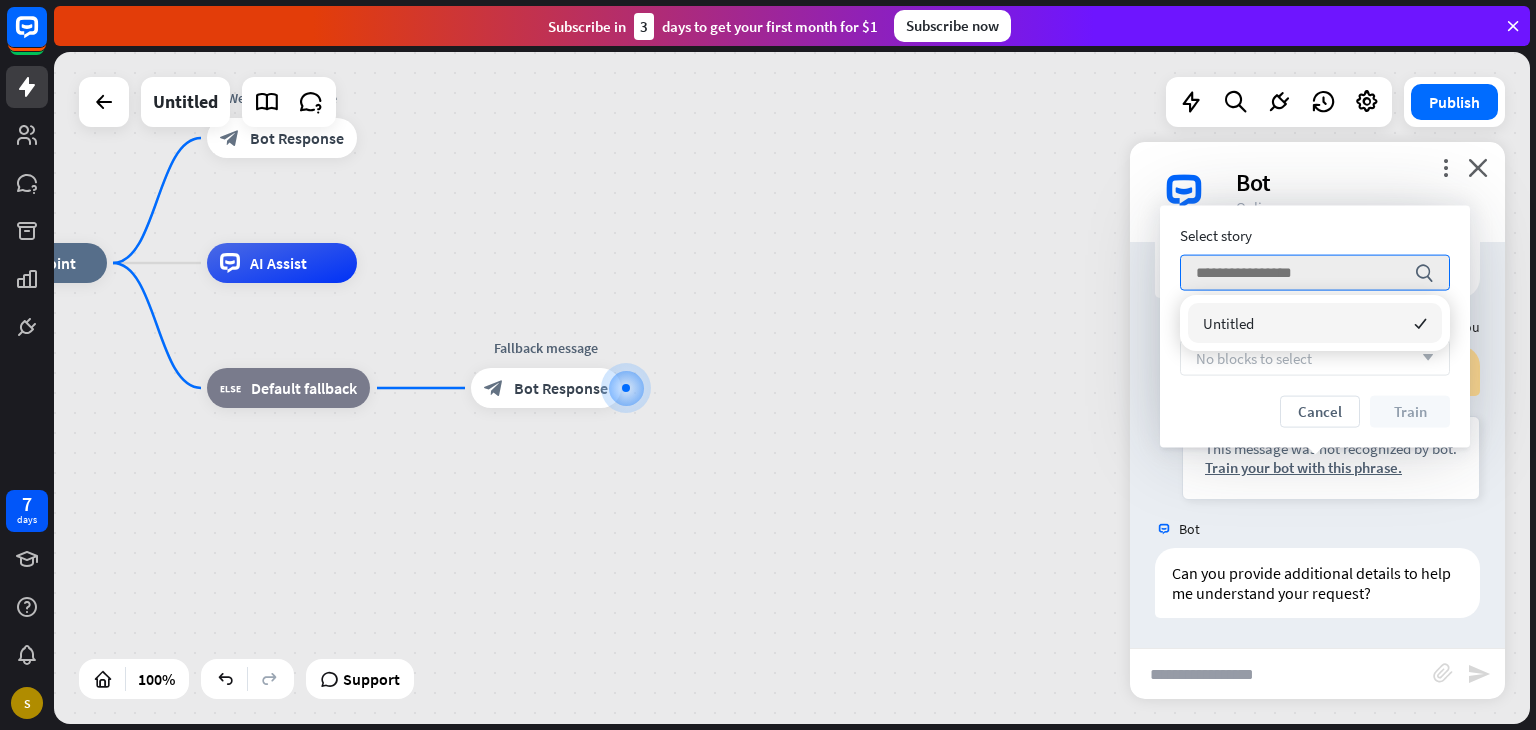 click on "No blocks to select
arrow_down" at bounding box center (1315, 358) 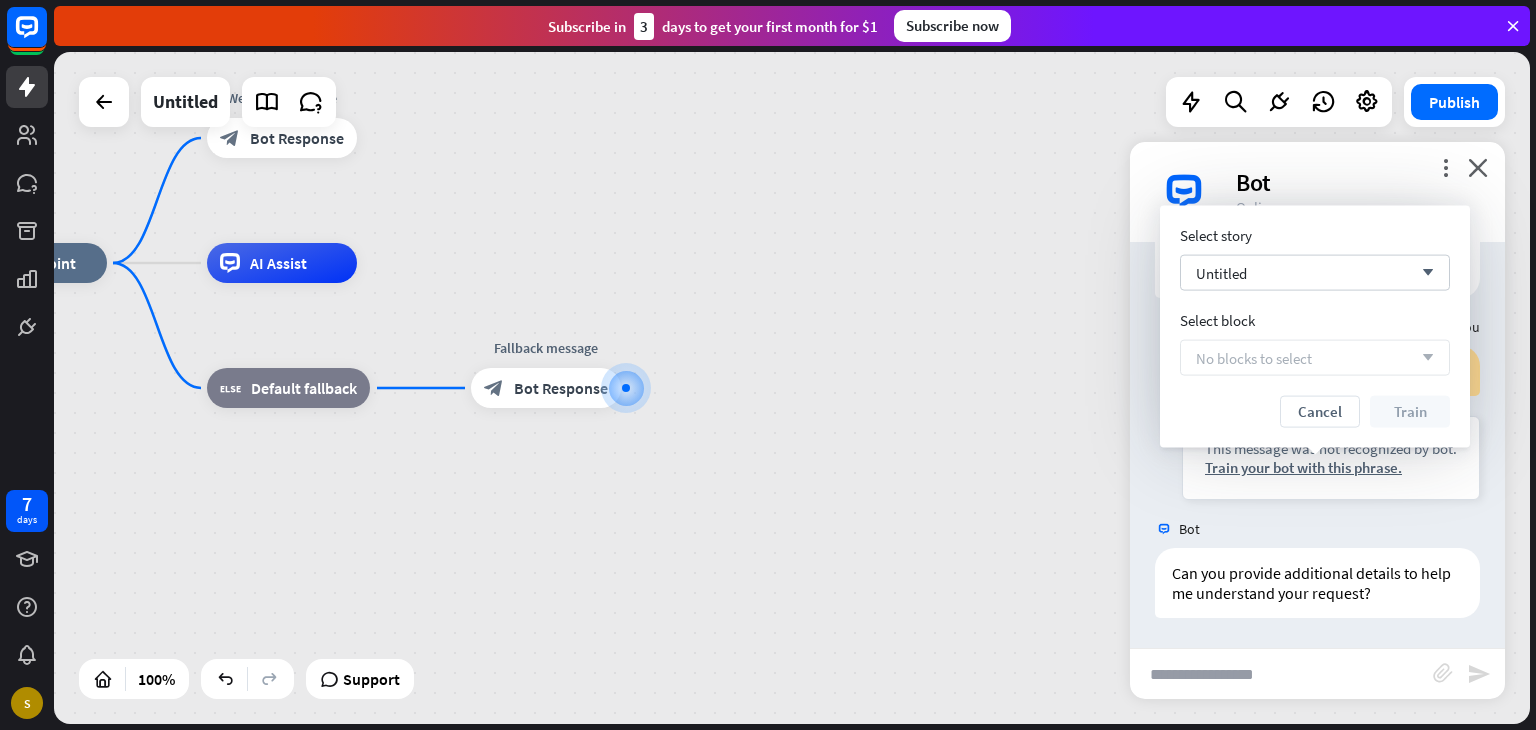 click on "No blocks to select
arrow_down" at bounding box center [1315, 358] 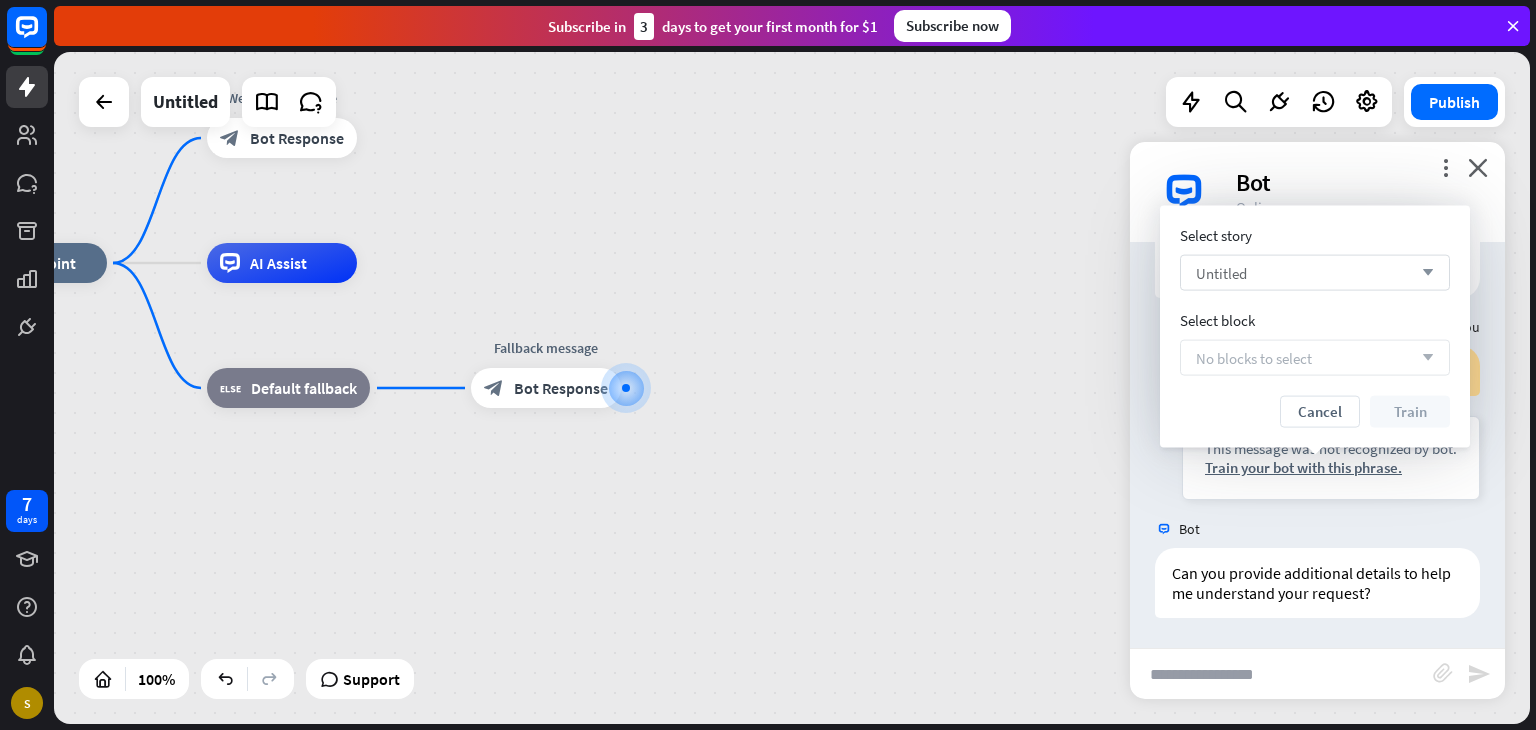 click on "Untitled
arrow_down" at bounding box center [1315, 273] 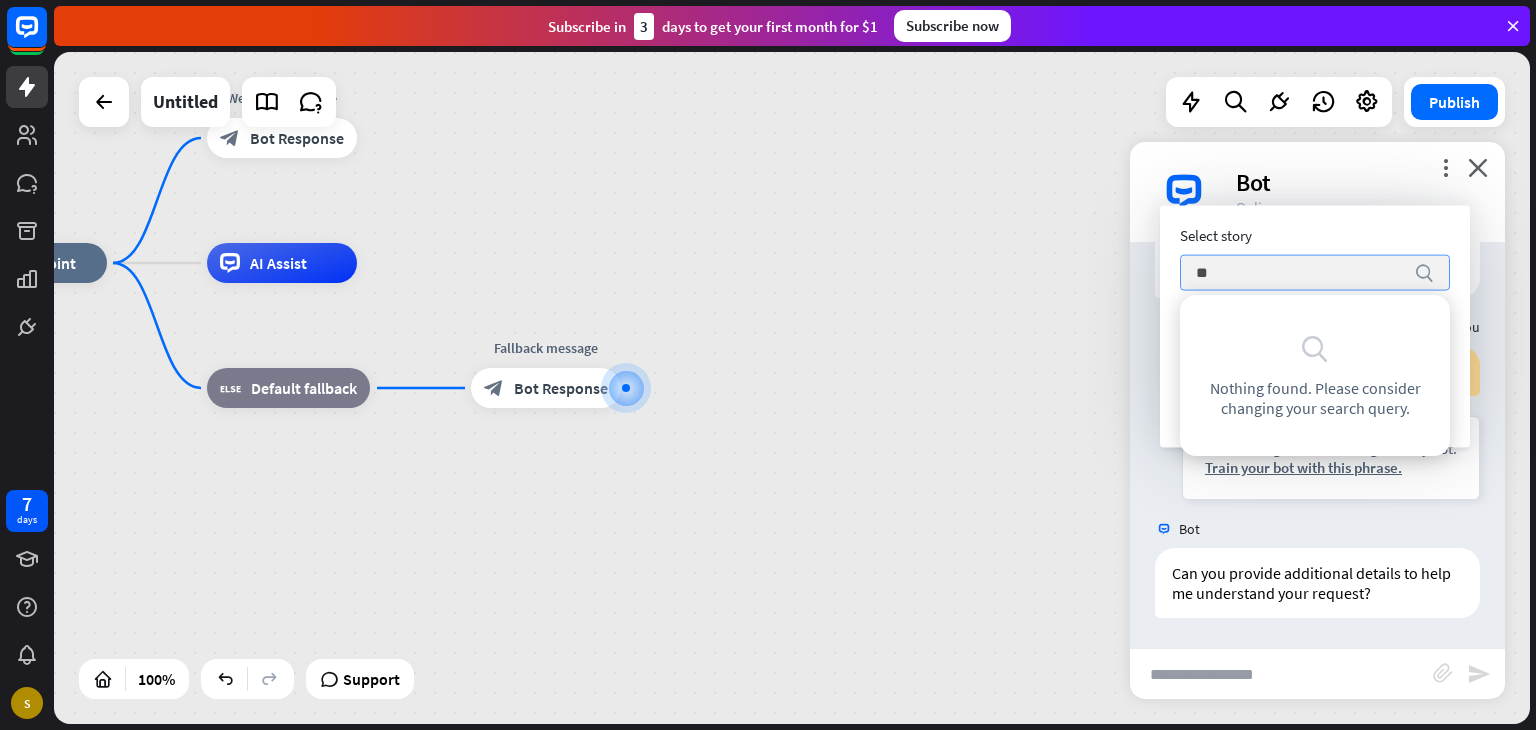 type on "*" 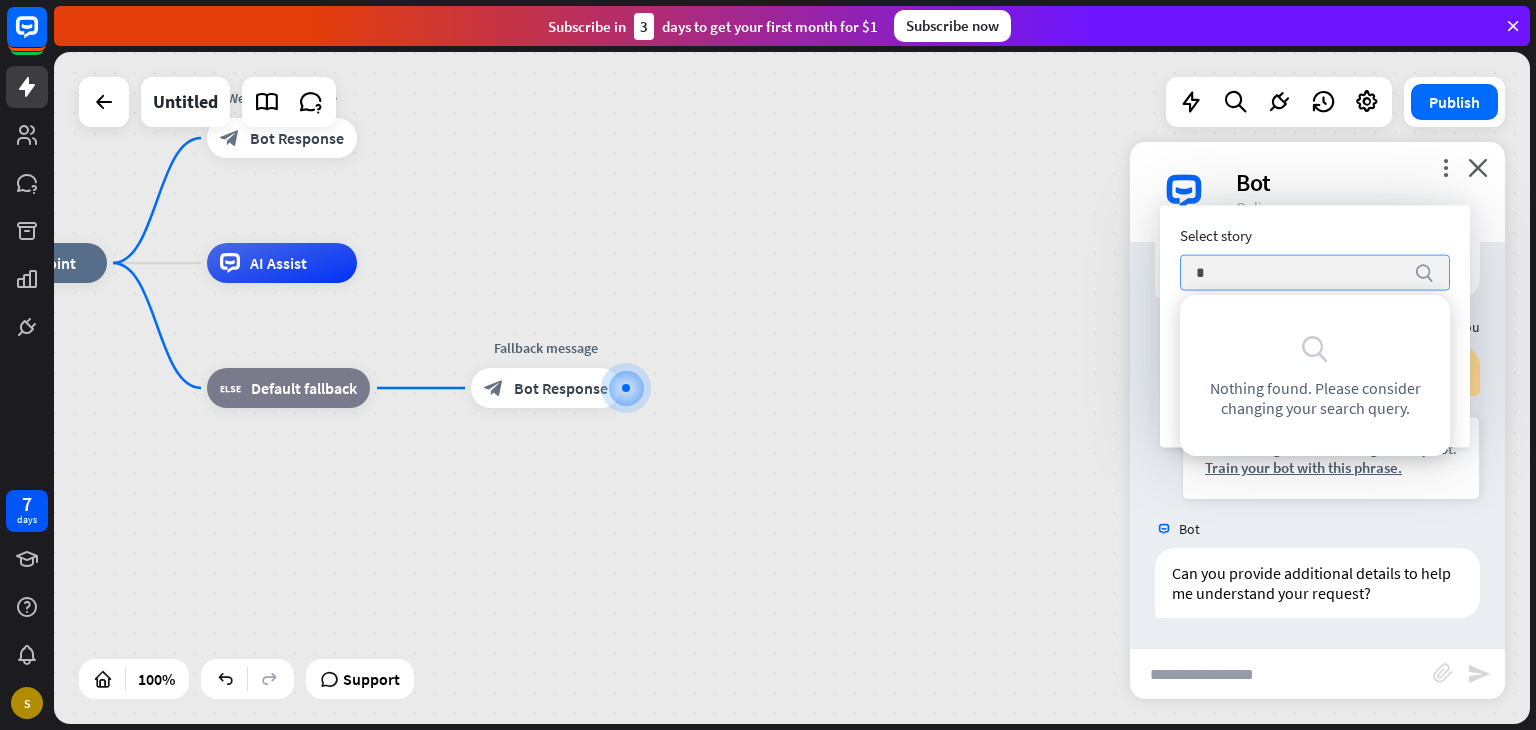 type 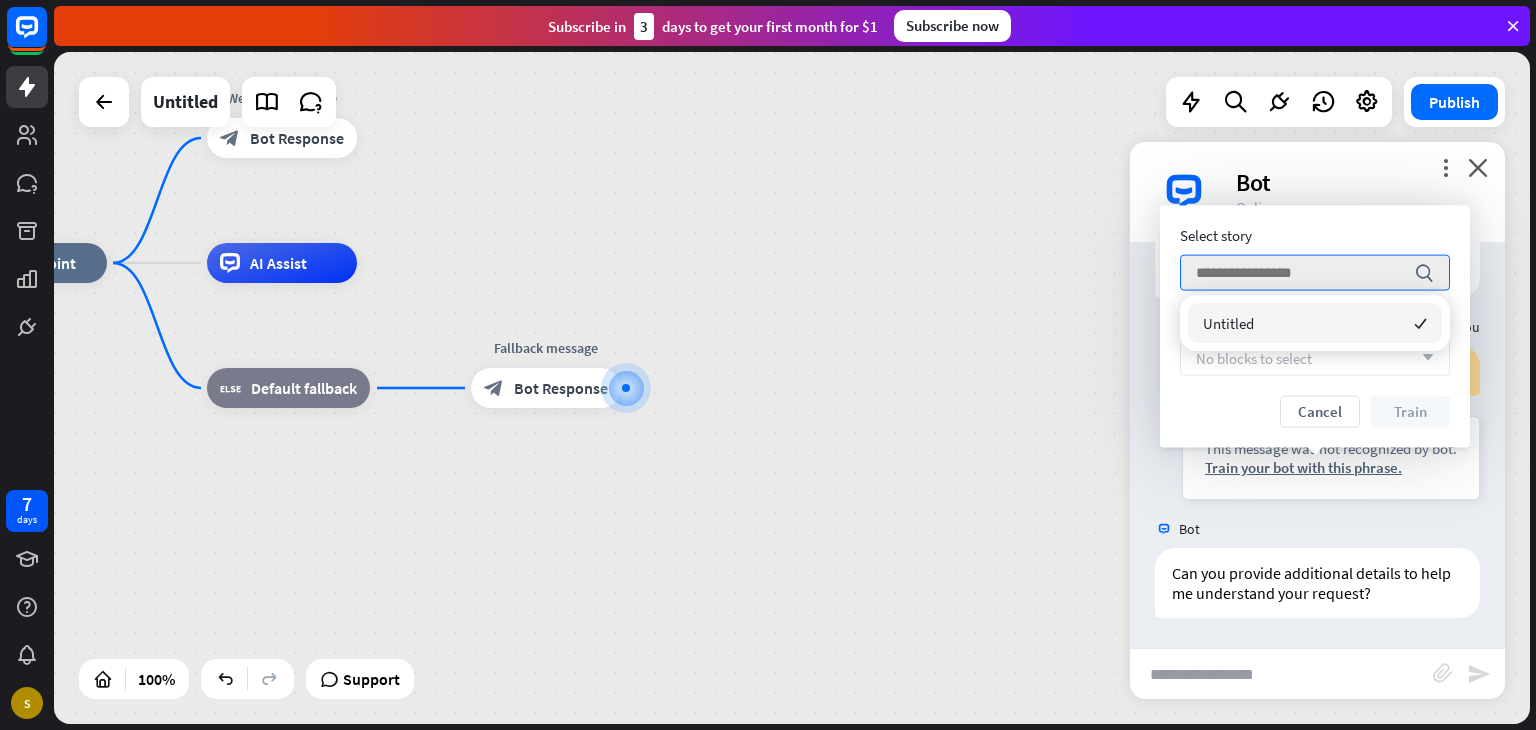 click on "Select story
search
Select block
No blocks to select
arrow_down
Cancel
Train" at bounding box center (1315, 327) 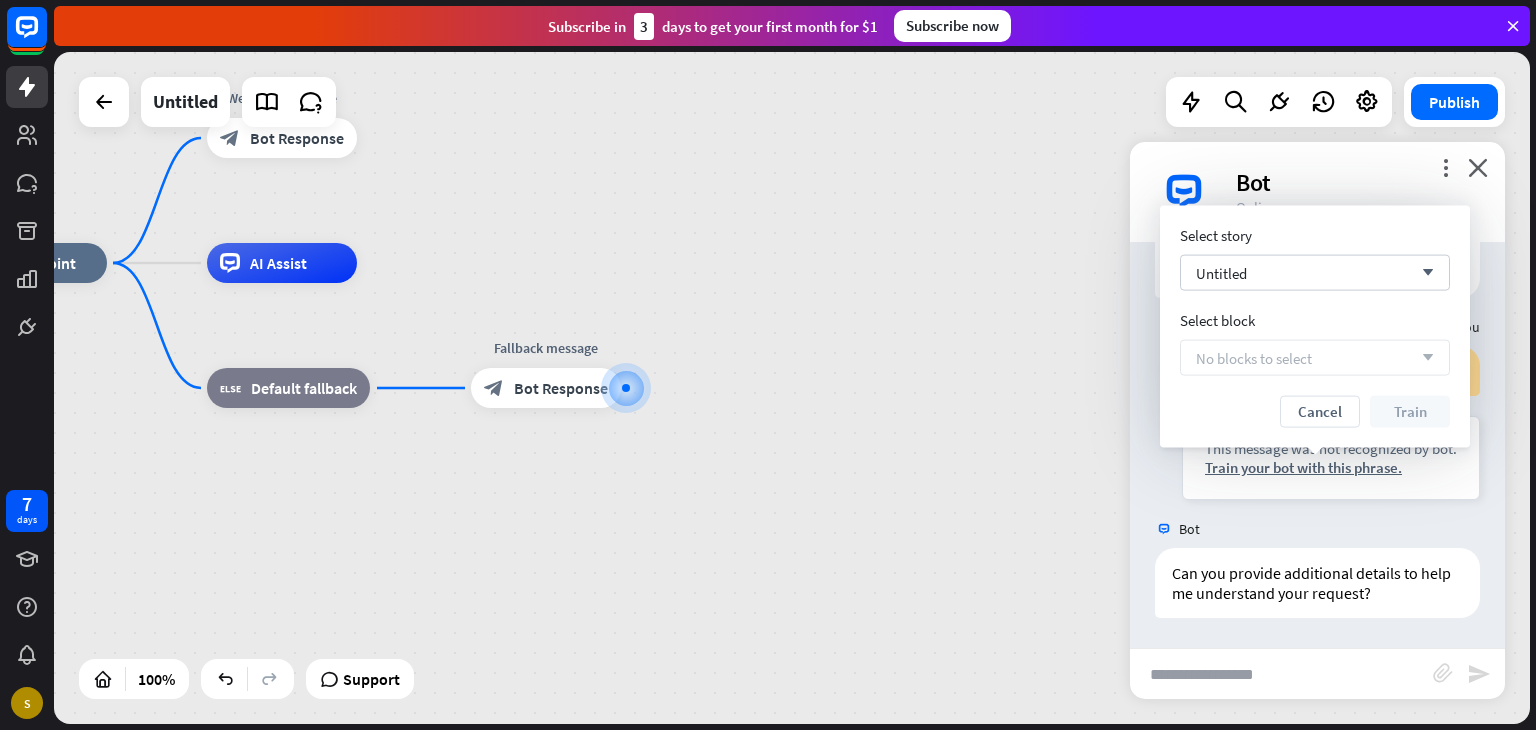 click on "No blocks to select
arrow_down" at bounding box center (1315, 358) 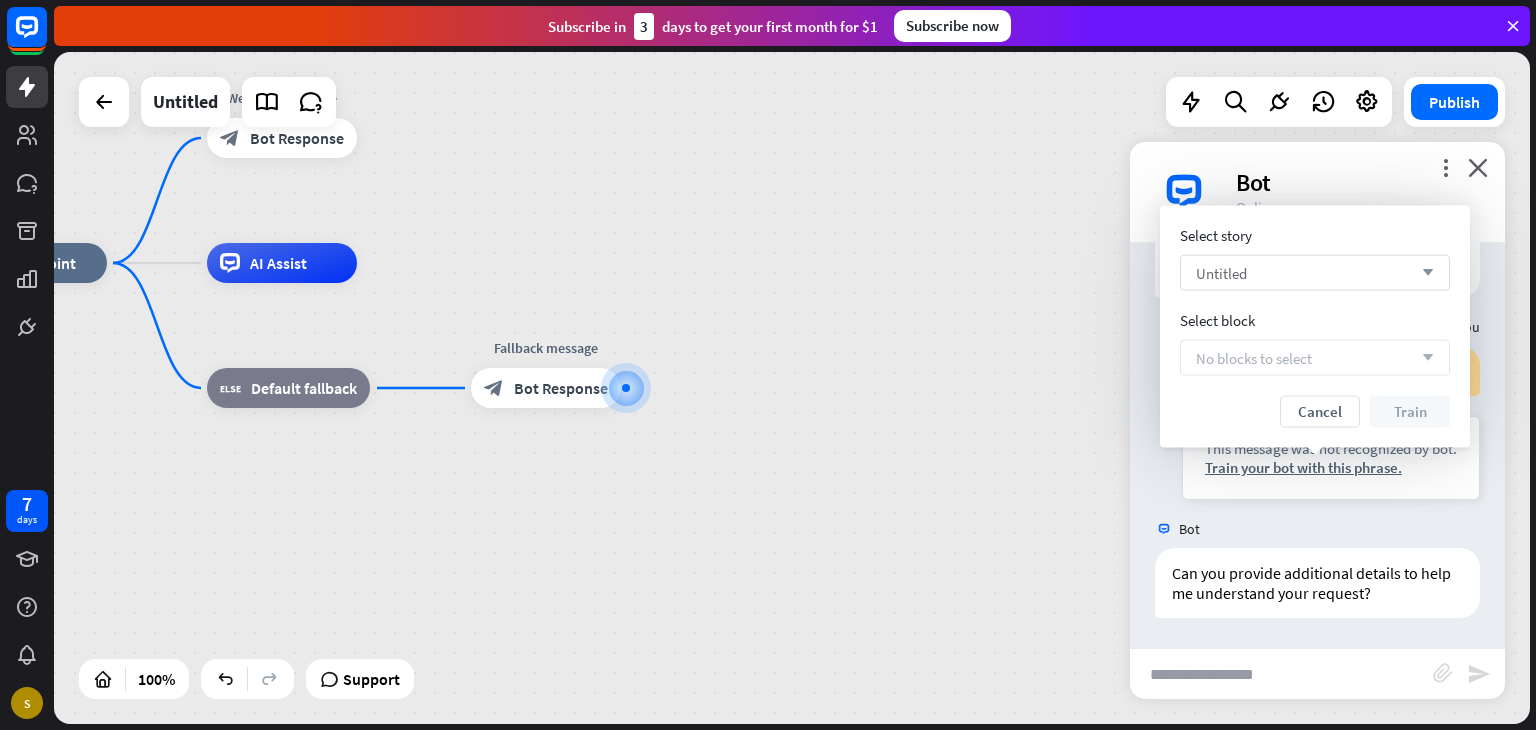 click on "Untitled
arrow_down" at bounding box center [1315, 273] 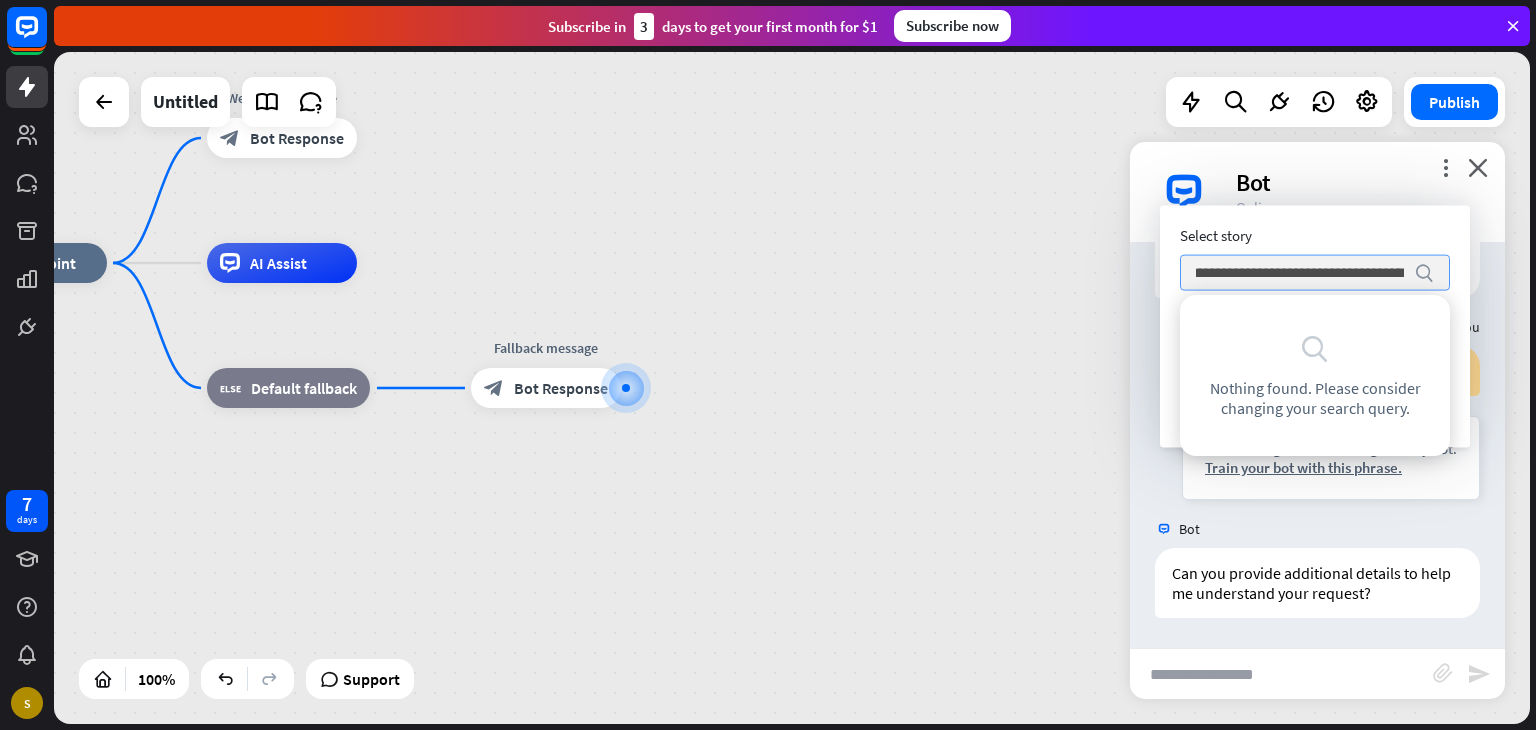 scroll, scrollTop: 0, scrollLeft: 36, axis: horizontal 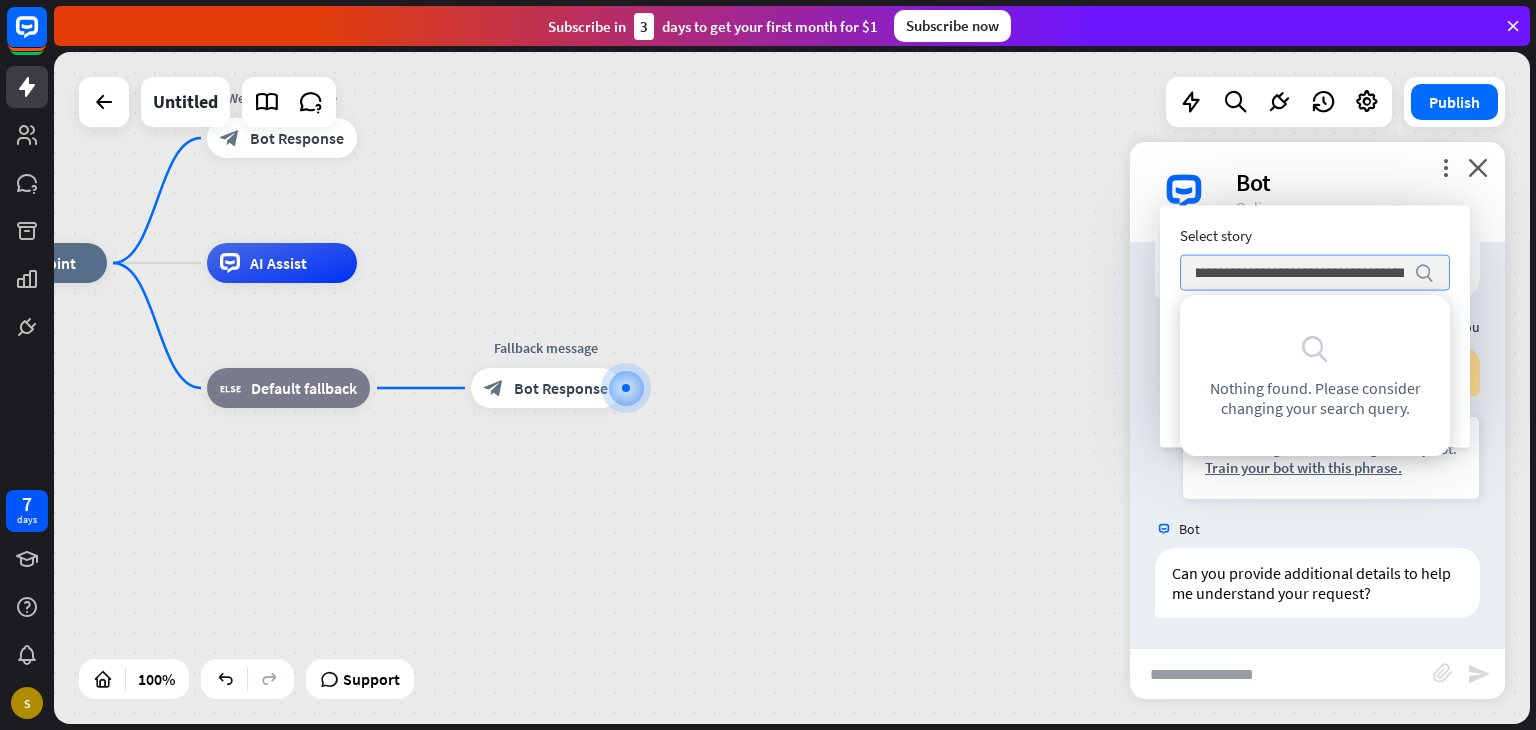 type on "**********" 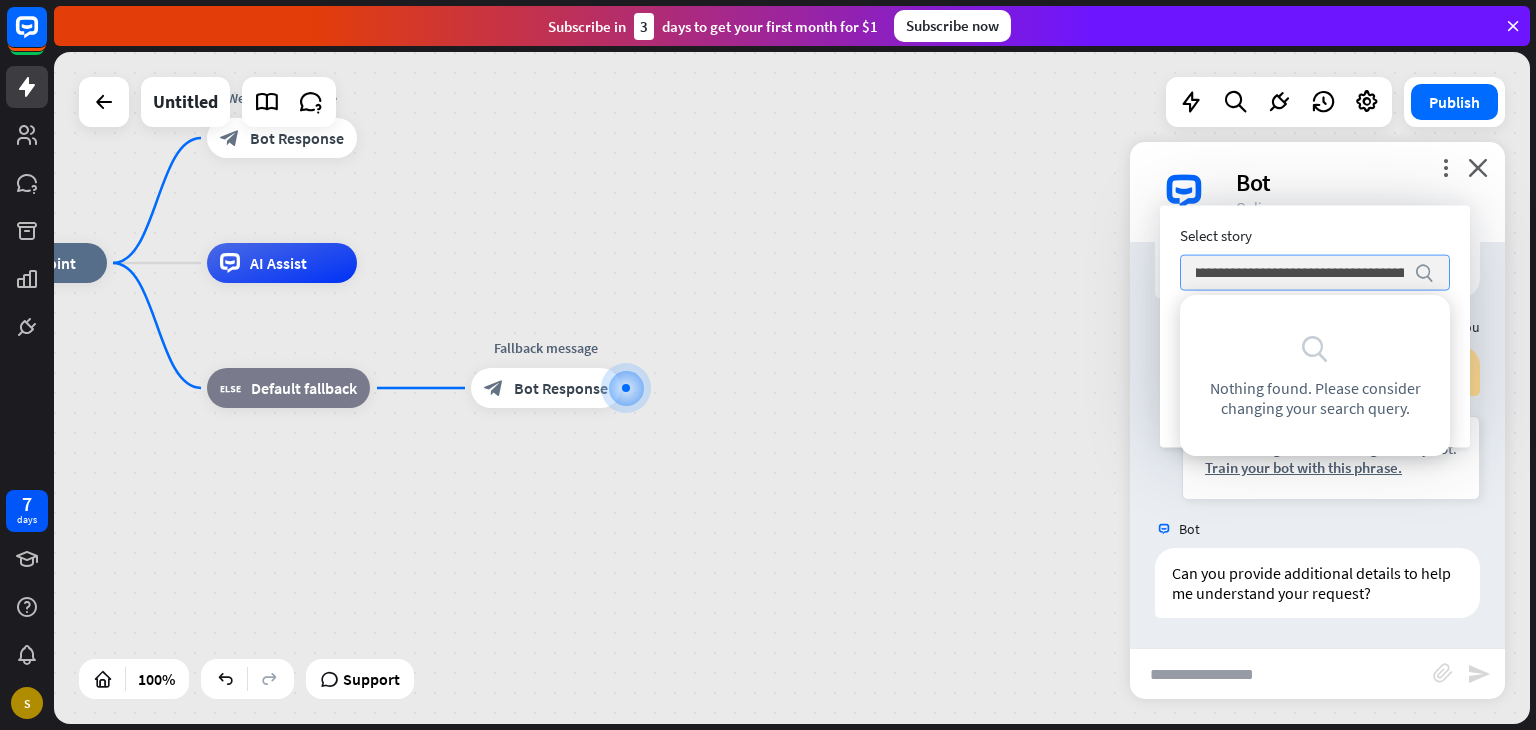 scroll, scrollTop: 0, scrollLeft: 143, axis: horizontal 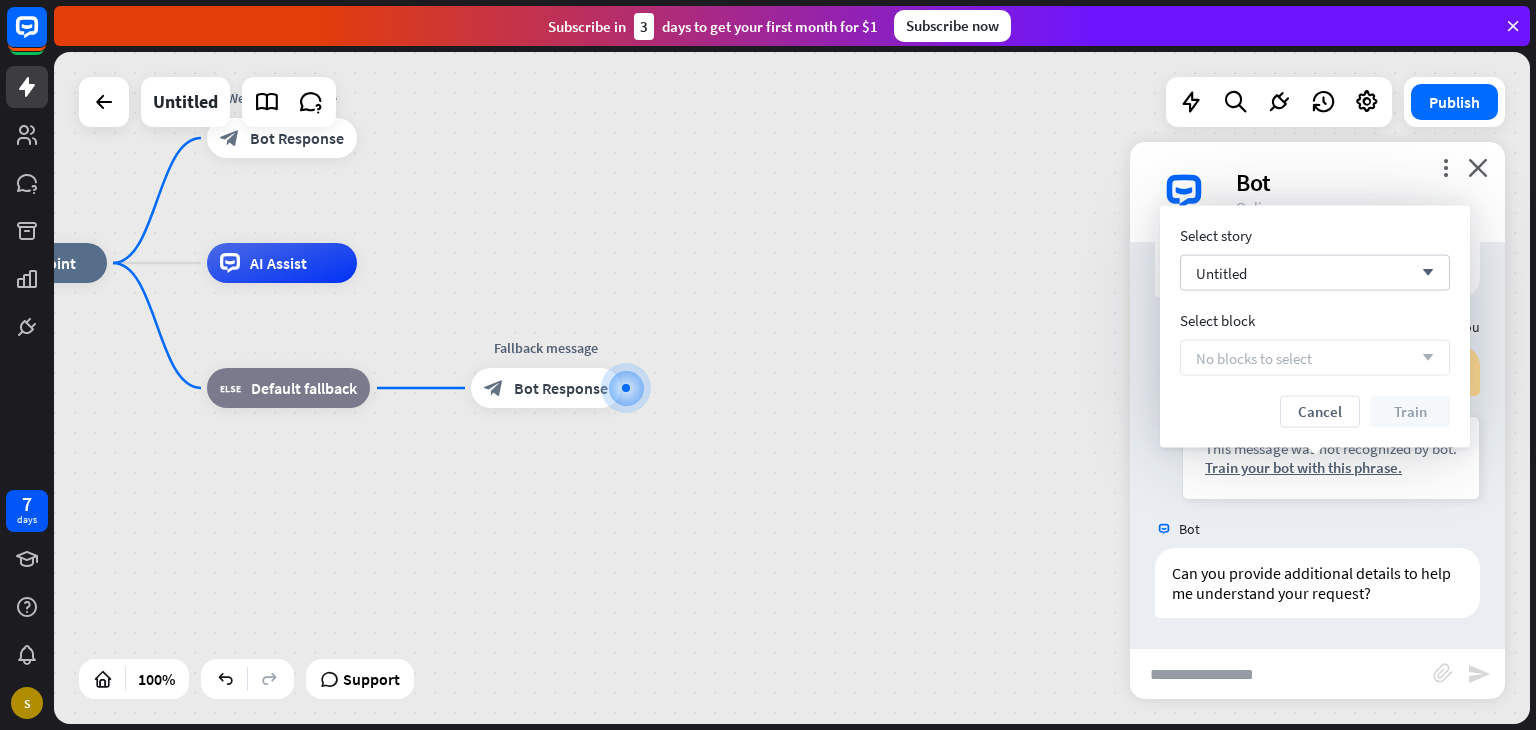 click on "Select story
Untitled
arrow_down
Select block
No blocks to select
arrow_down
Cancel
Train" at bounding box center [1315, 327] 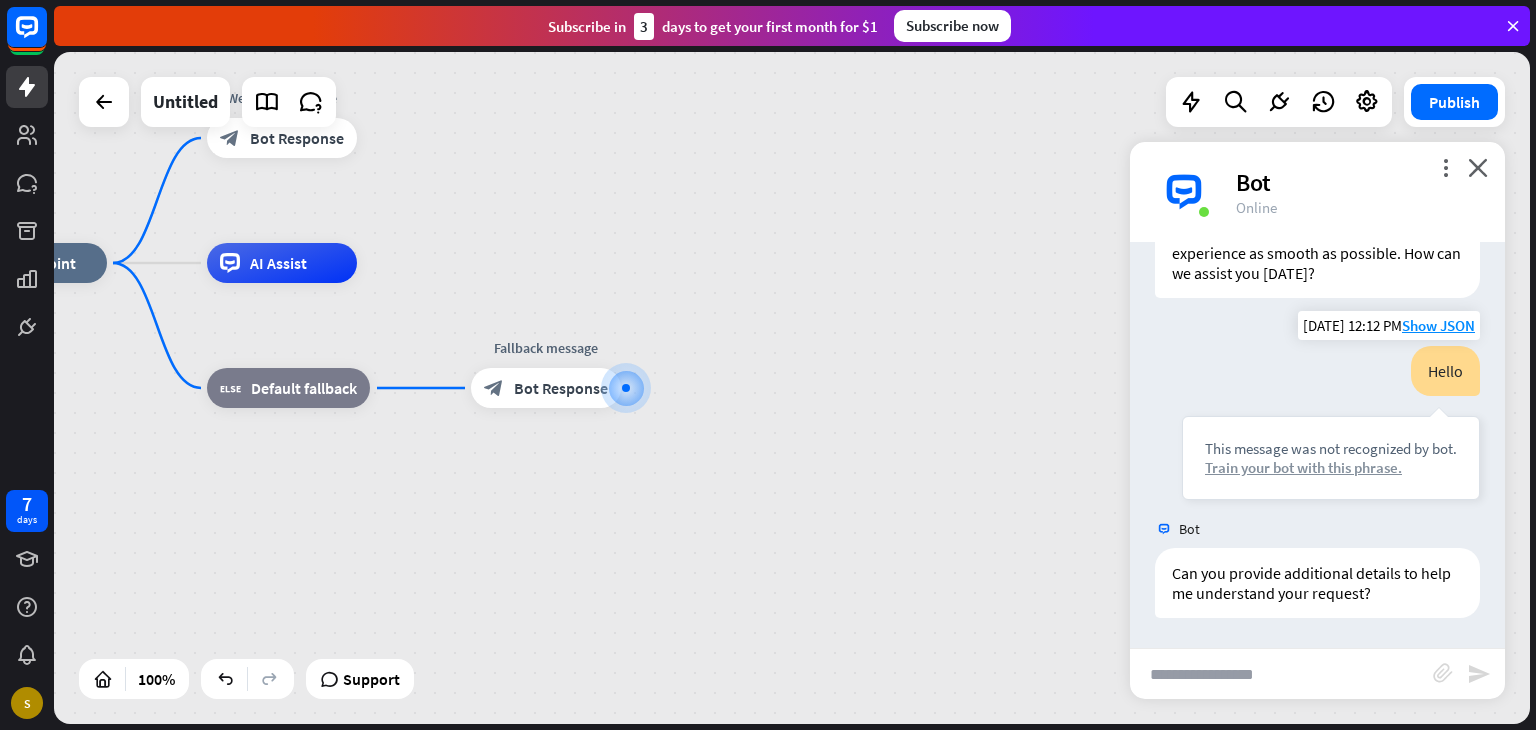 click on "Train your bot with this phrase." at bounding box center [1331, 467] 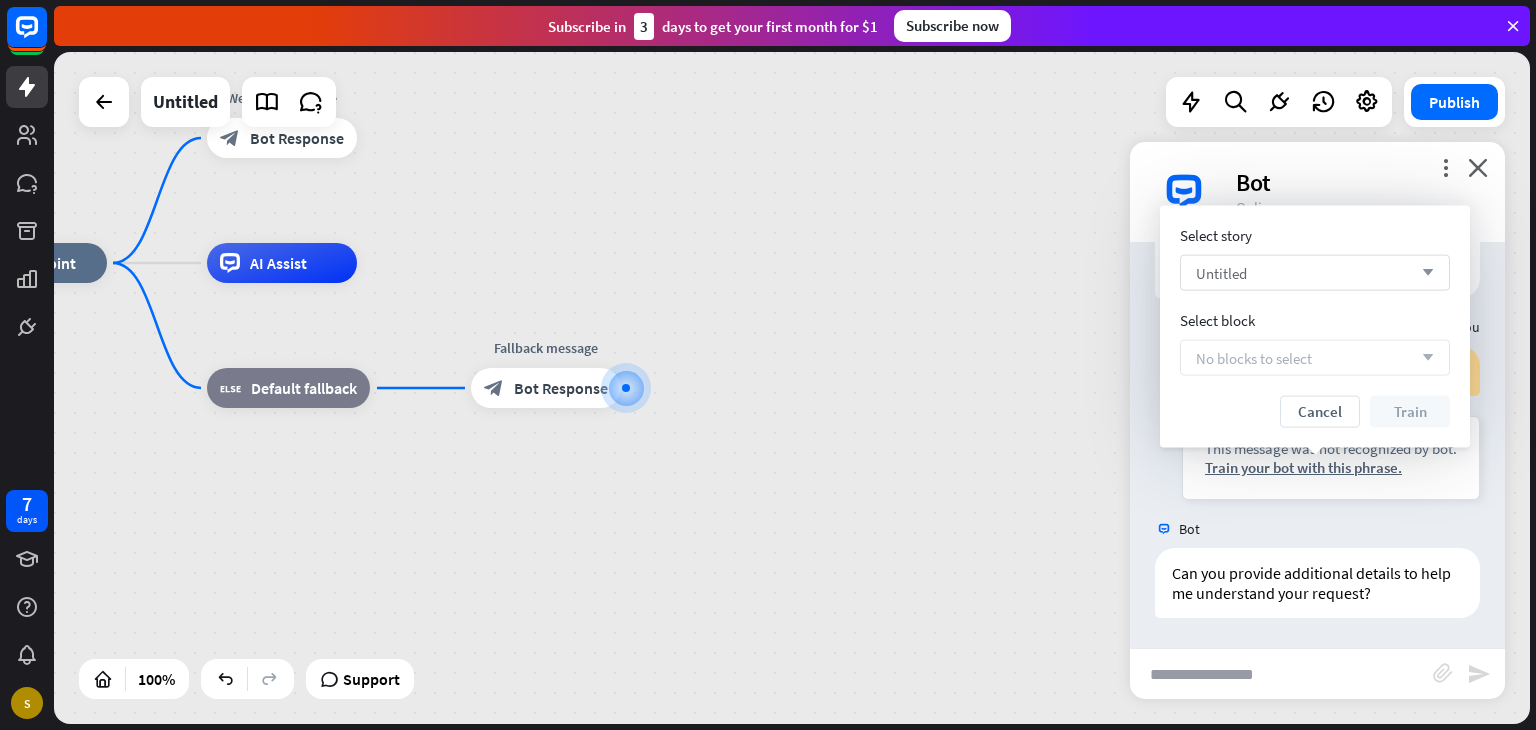 click on "Untitled
arrow_down" at bounding box center (1315, 273) 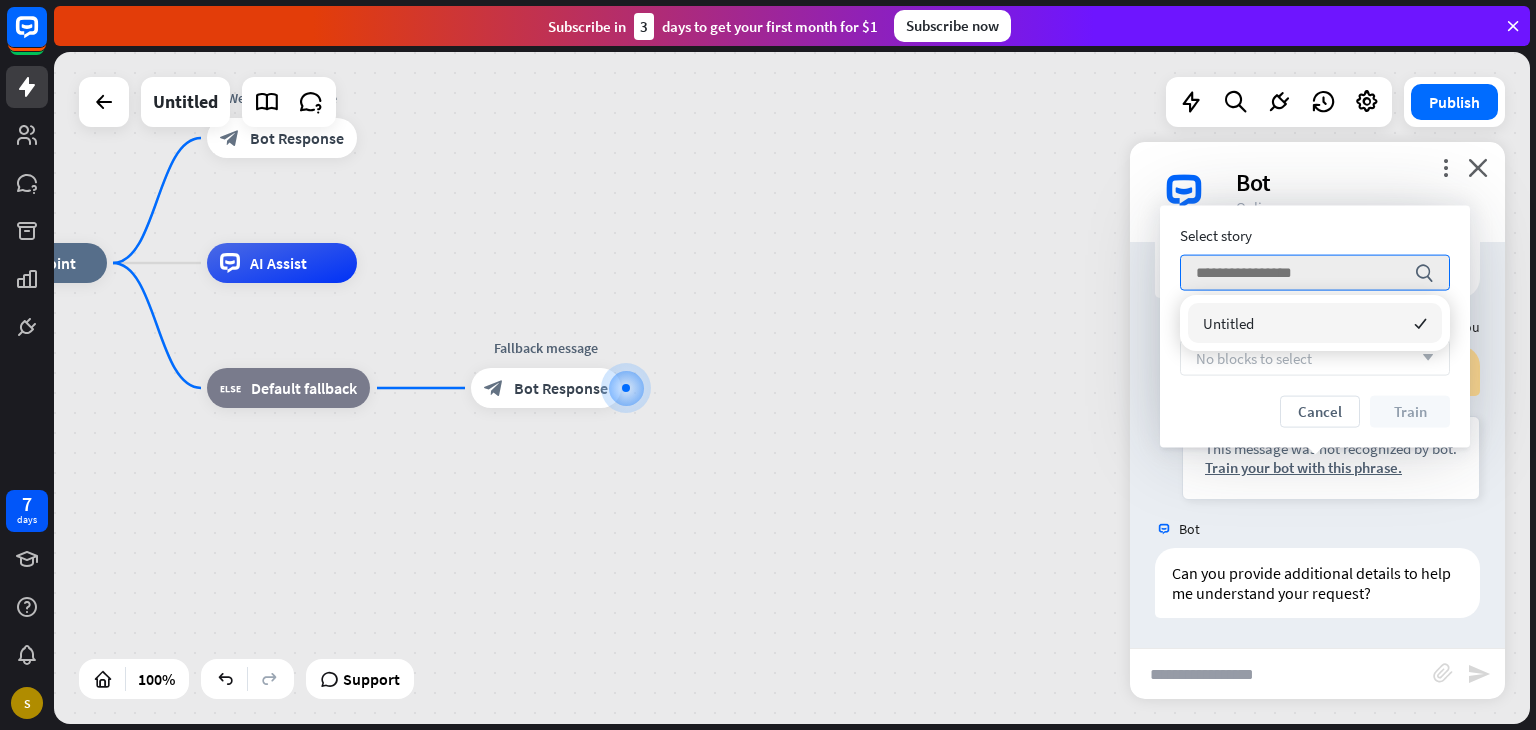 click on "Untitled
checked" at bounding box center [1315, 323] 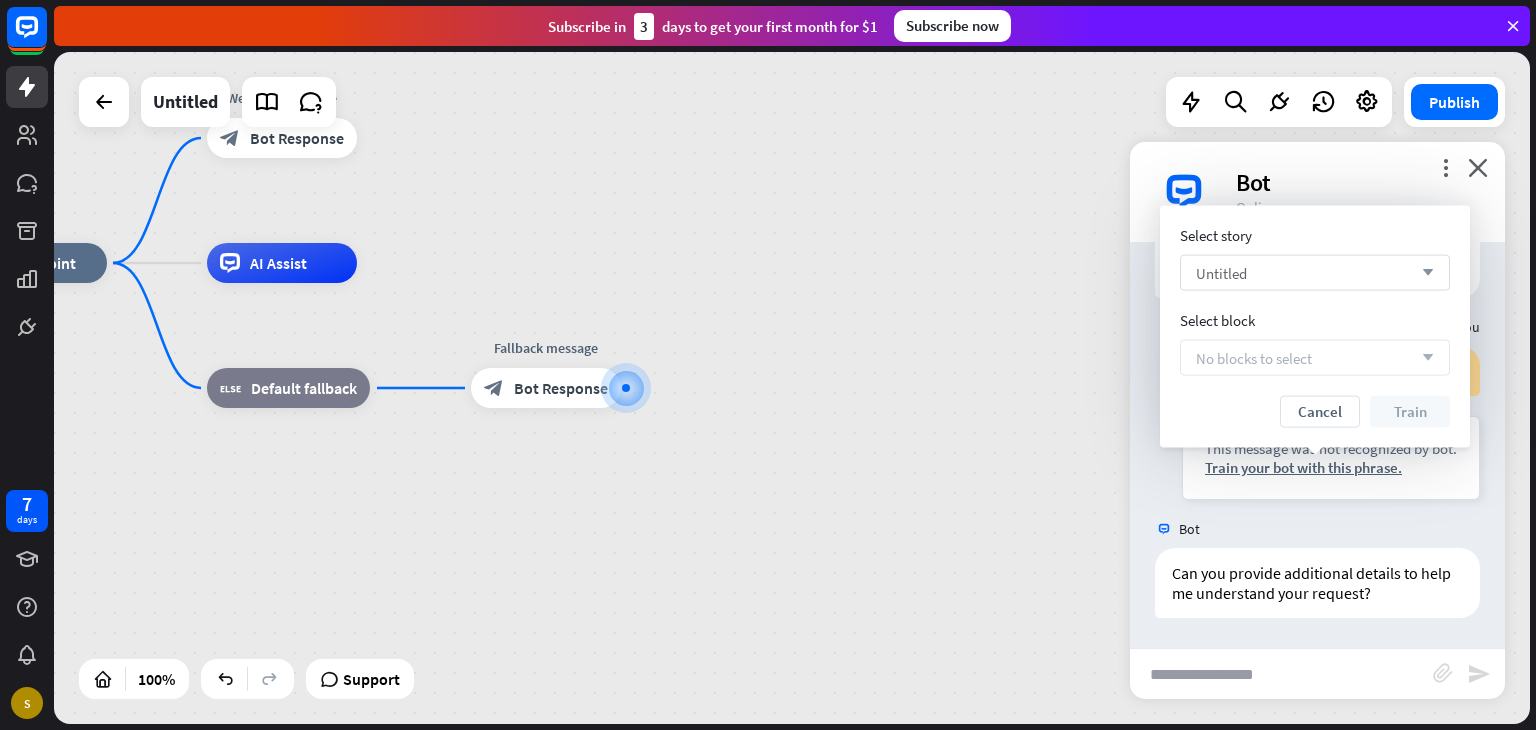 click on "Untitled
arrow_down" at bounding box center [1315, 273] 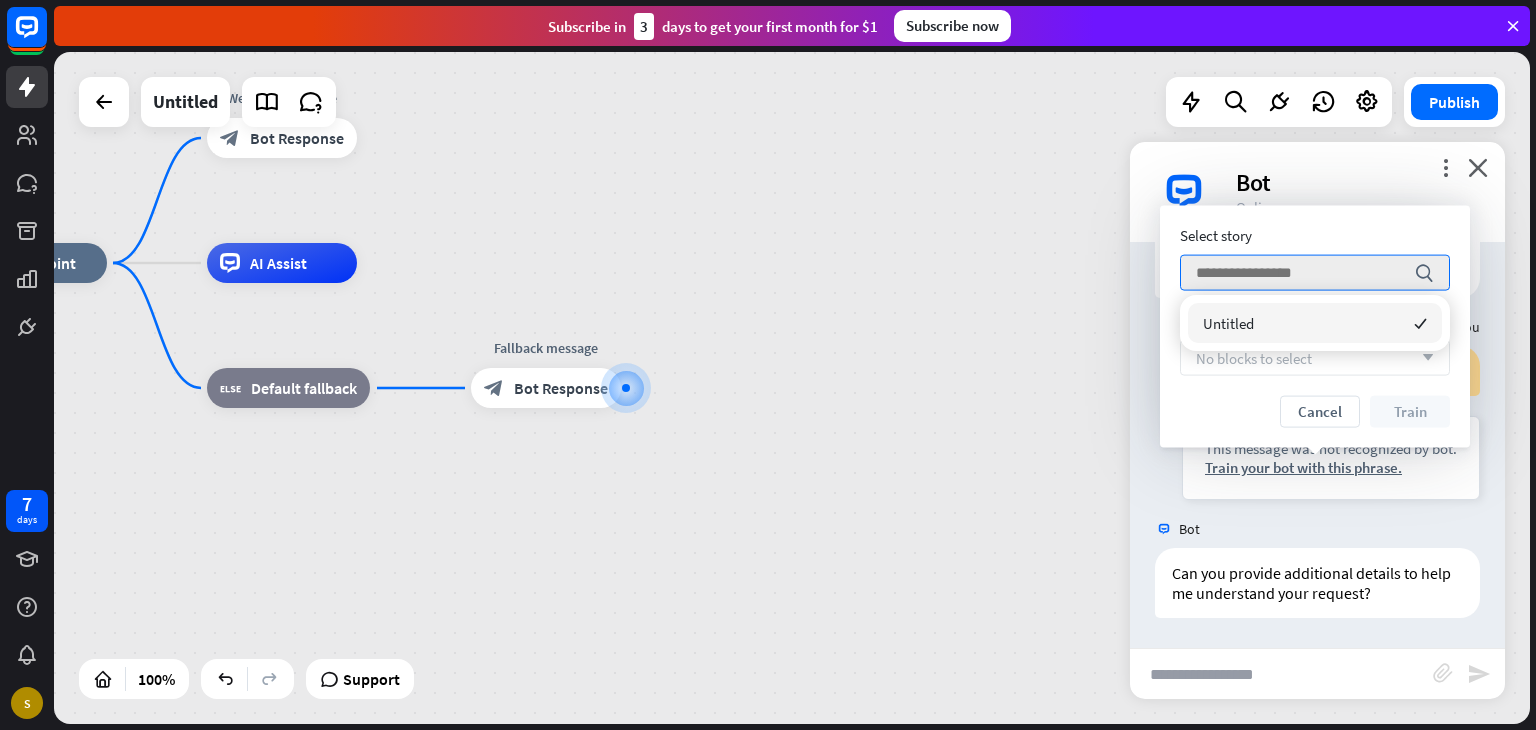 click on "Bot" at bounding box center (1317, 529) 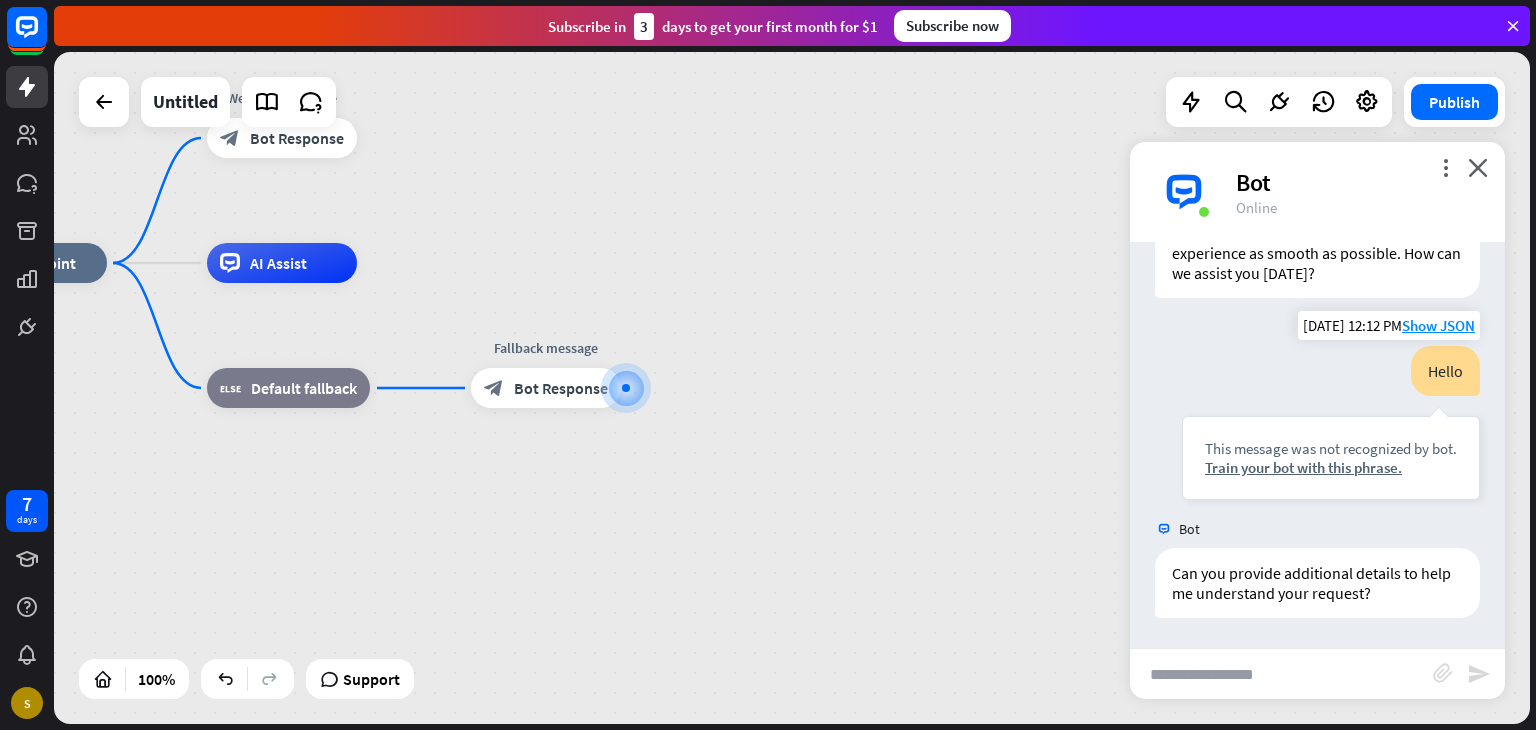 scroll, scrollTop: 0, scrollLeft: 0, axis: both 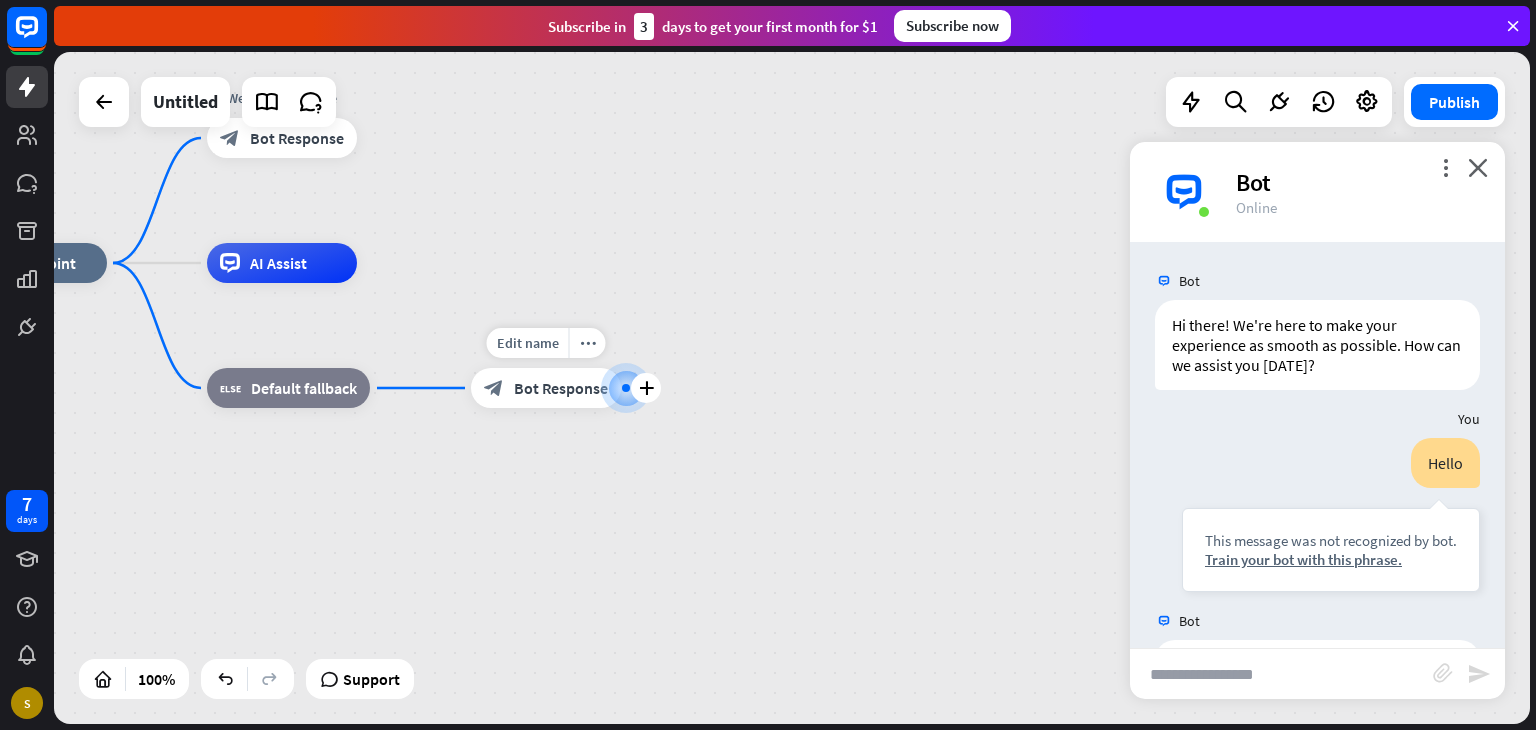 click at bounding box center [626, 388] 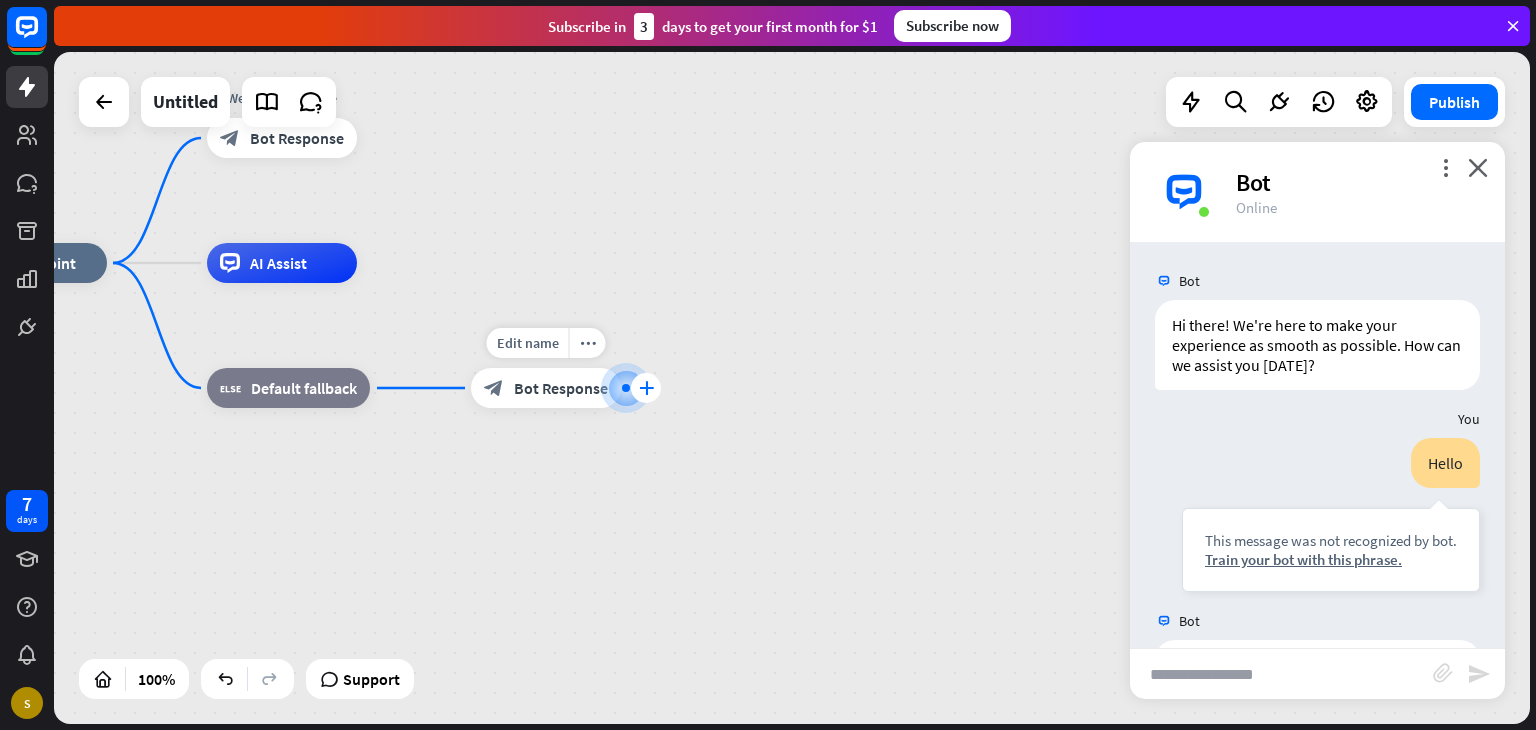 click on "plus" at bounding box center (646, 388) 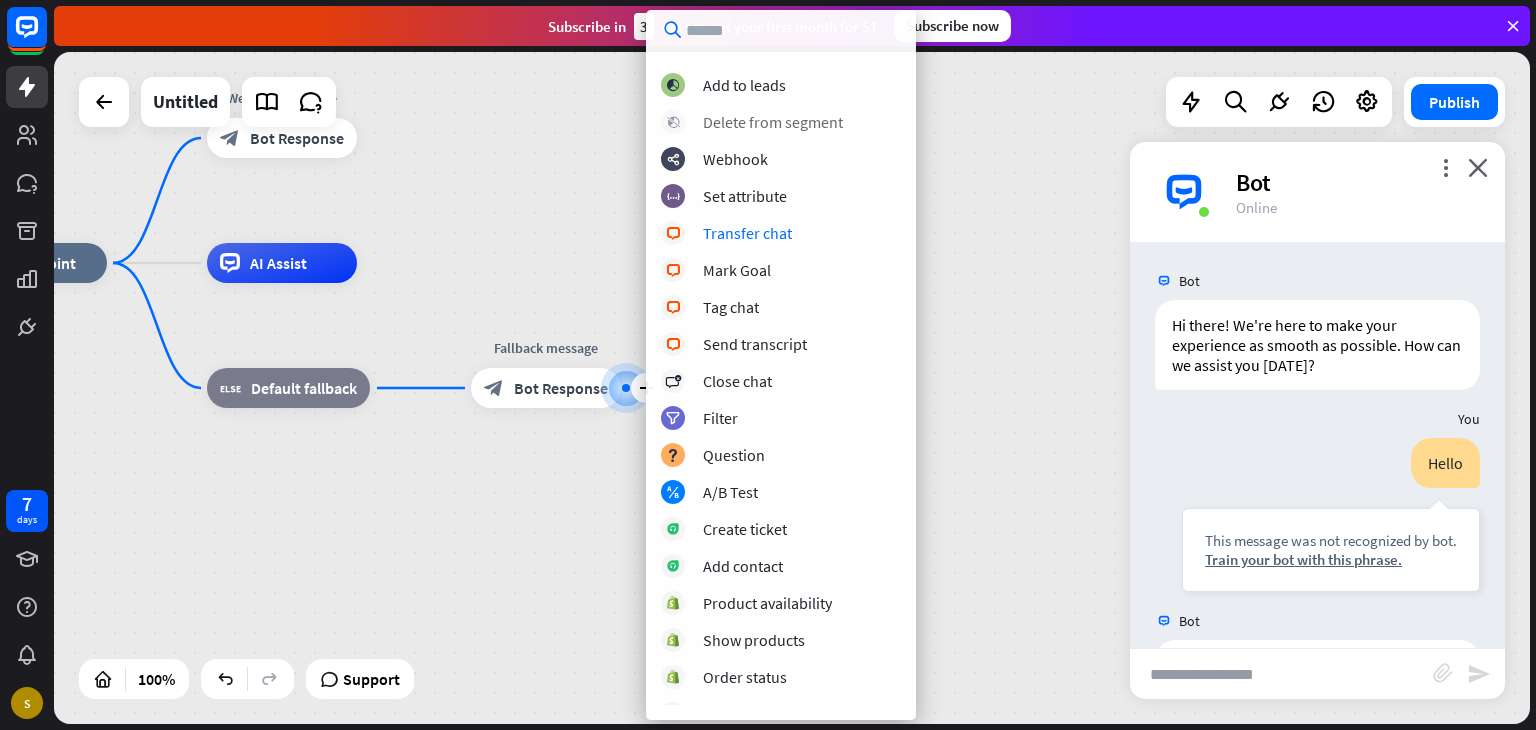 scroll, scrollTop: 325, scrollLeft: 0, axis: vertical 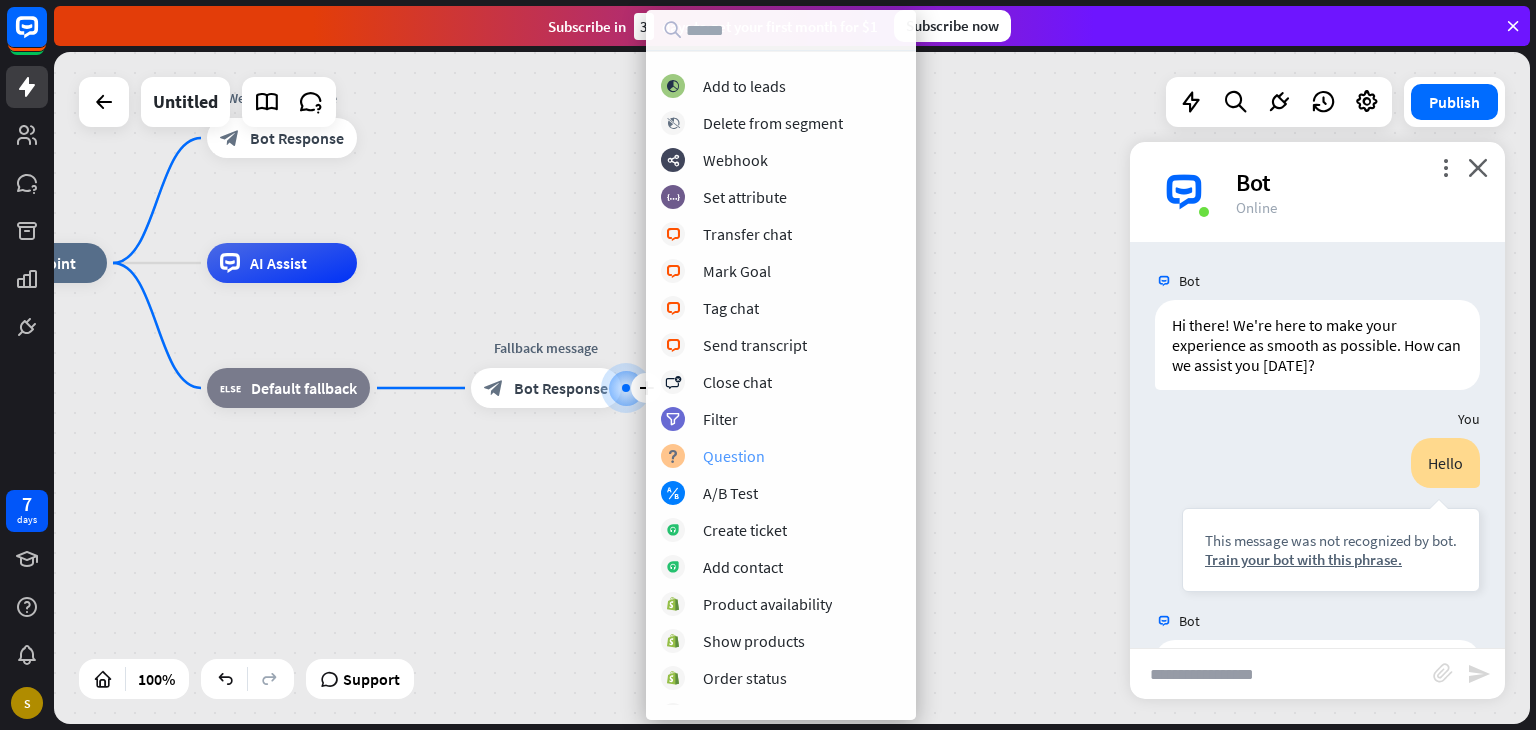 click on "Question" at bounding box center [734, 456] 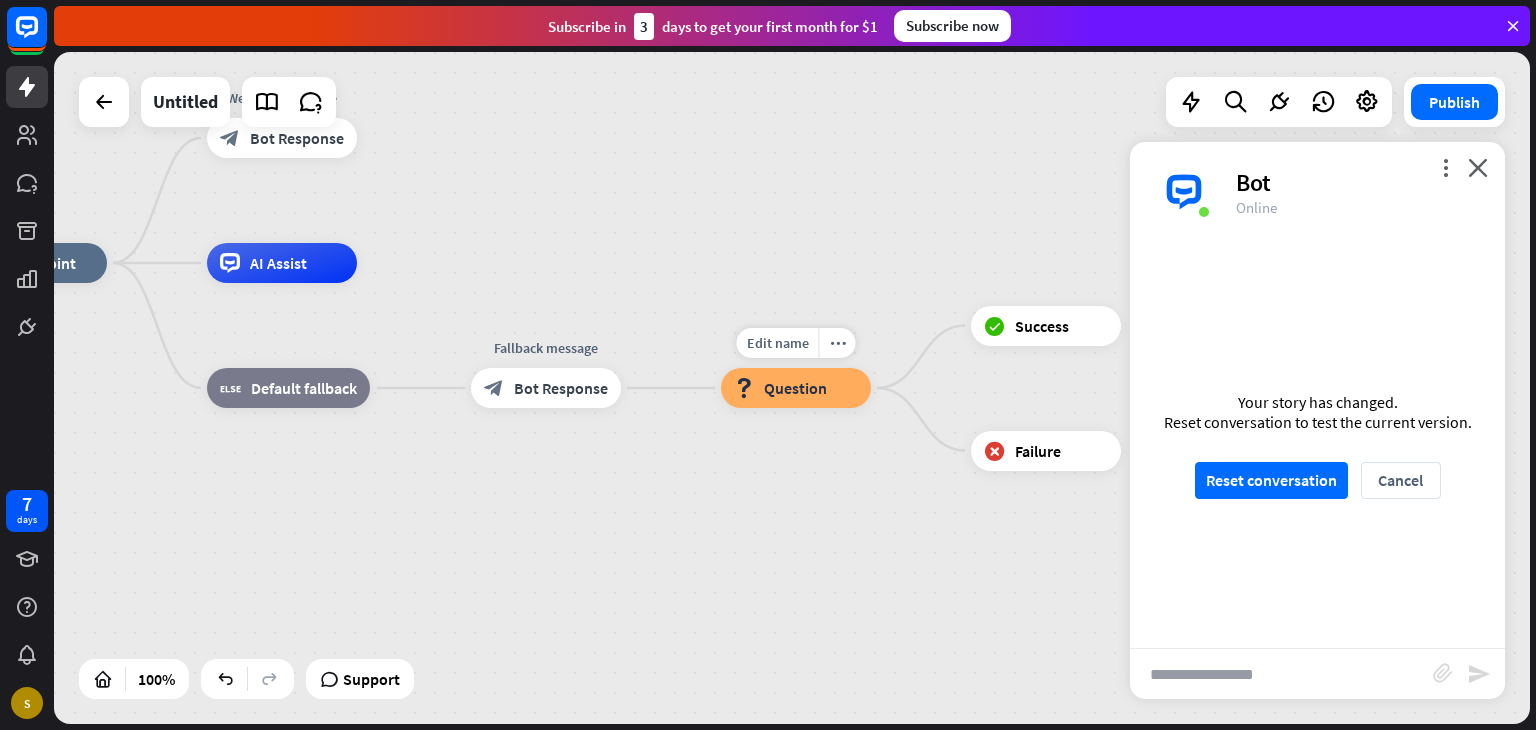click on "block_question   Question" at bounding box center (796, 388) 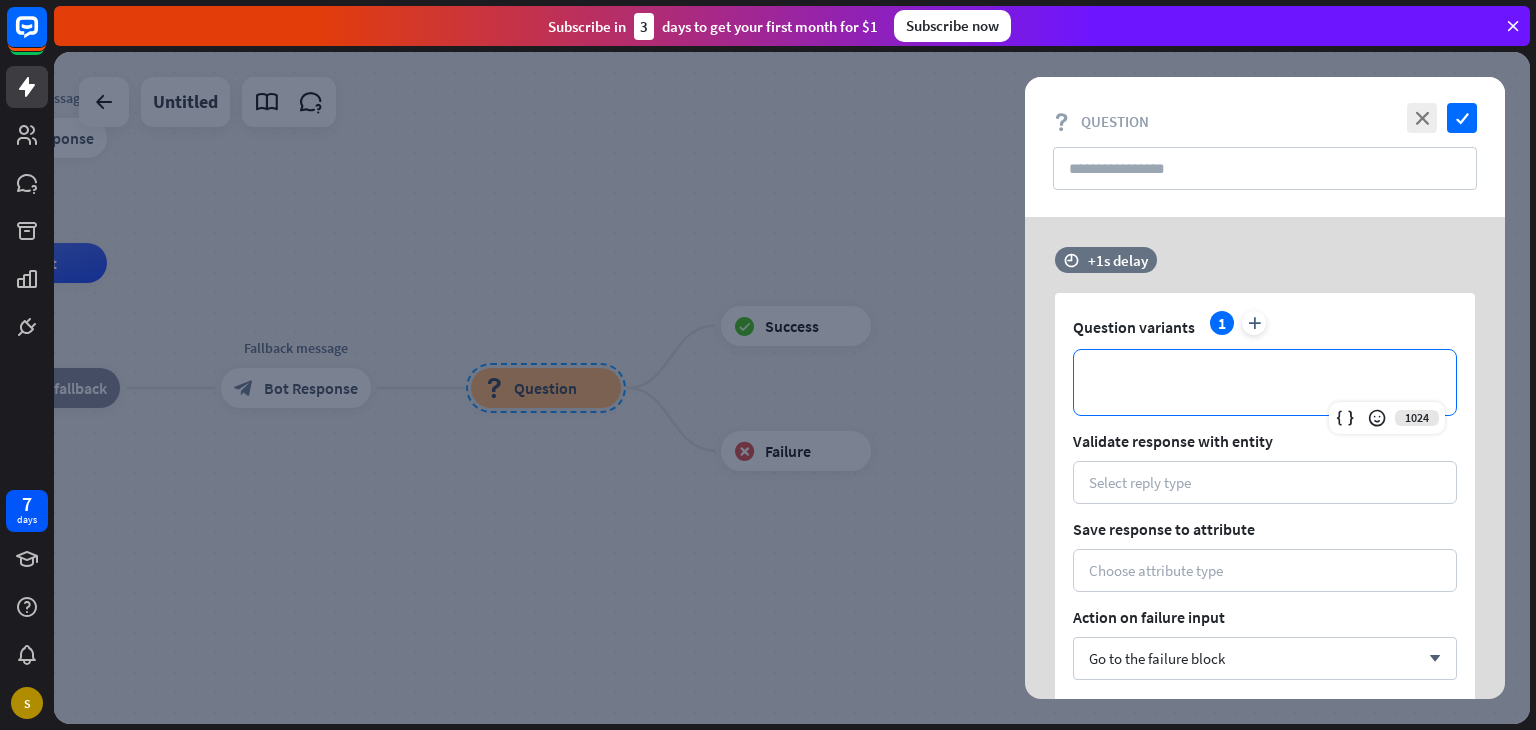 click on "**********" at bounding box center [1265, 382] 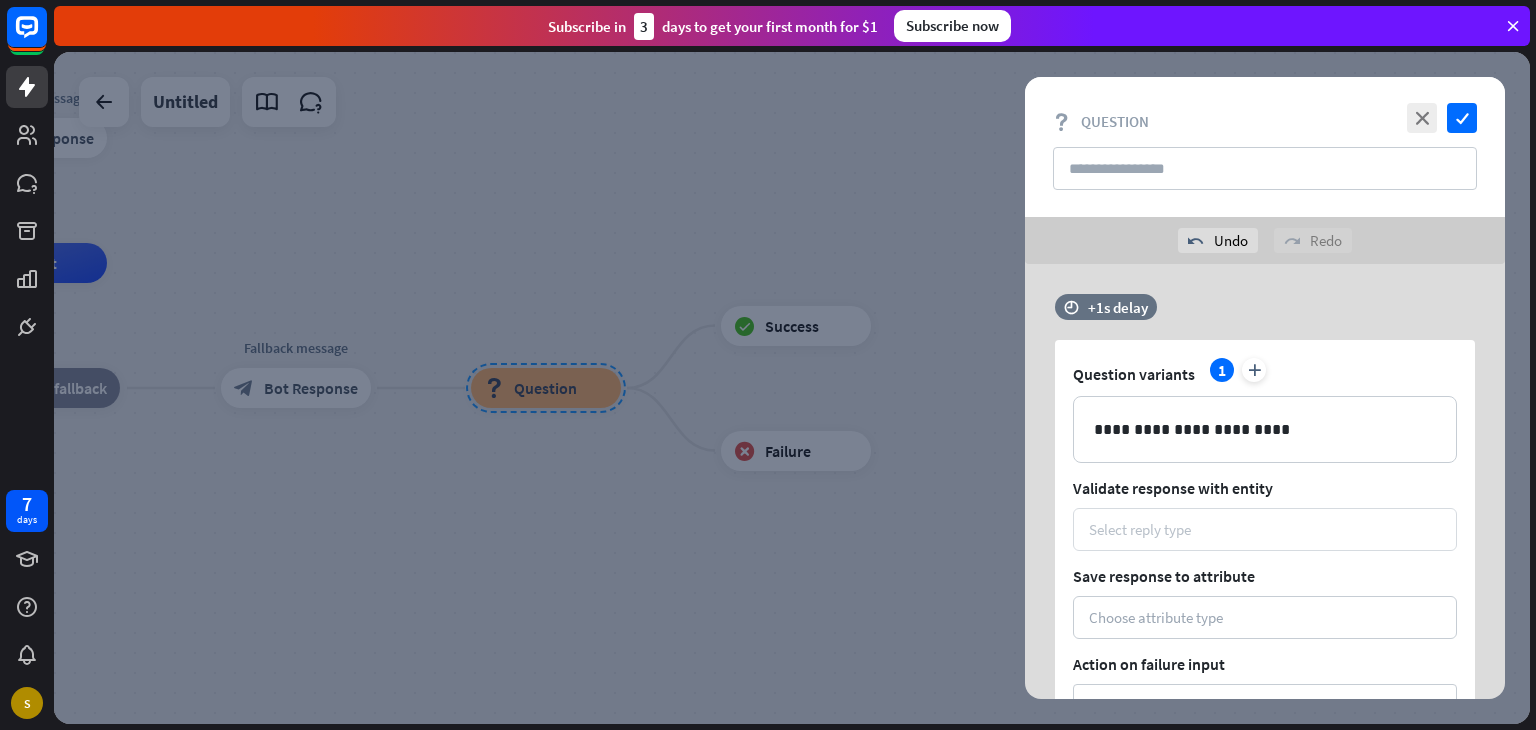 click on "Select reply type" at bounding box center (1265, 529) 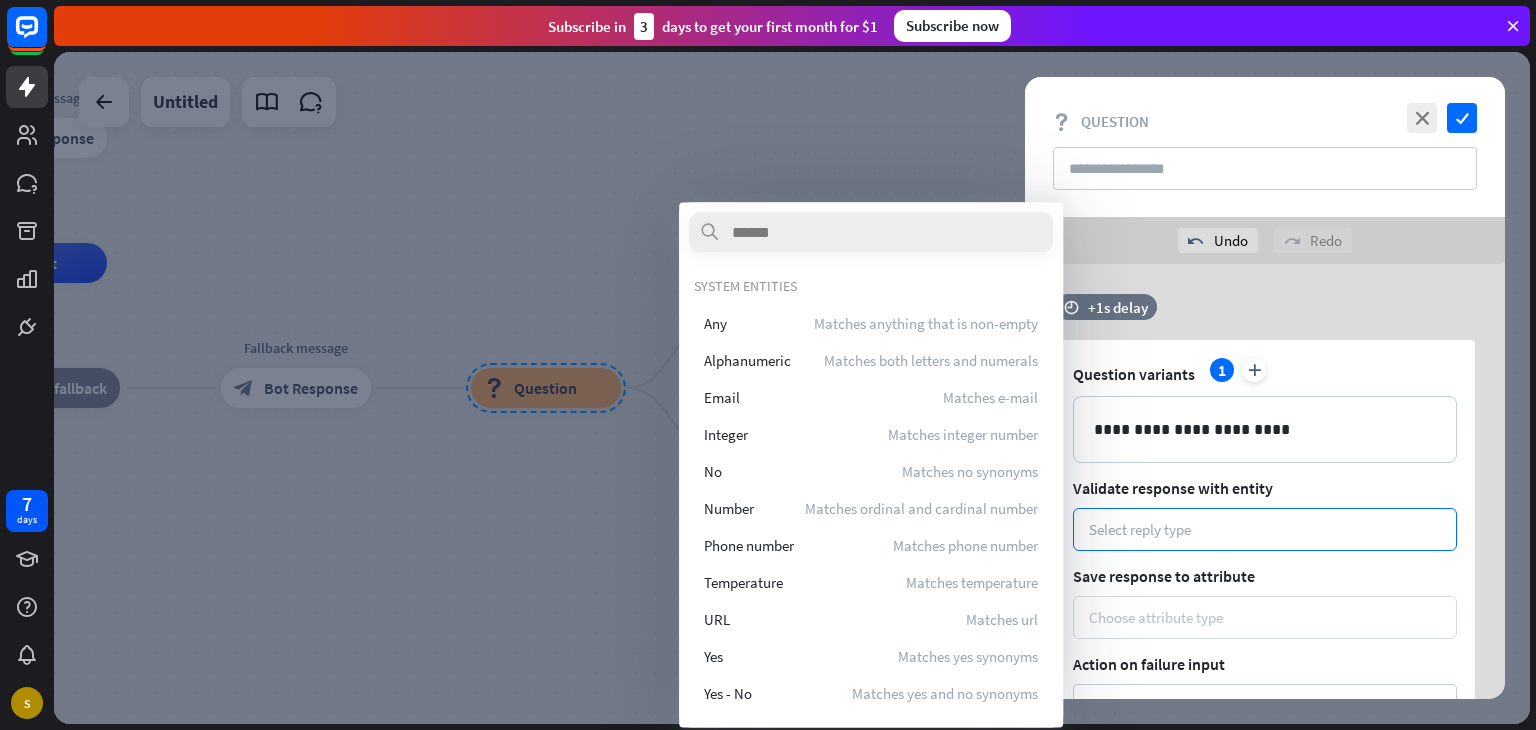click on "Choose attribute type" at bounding box center [1265, 617] 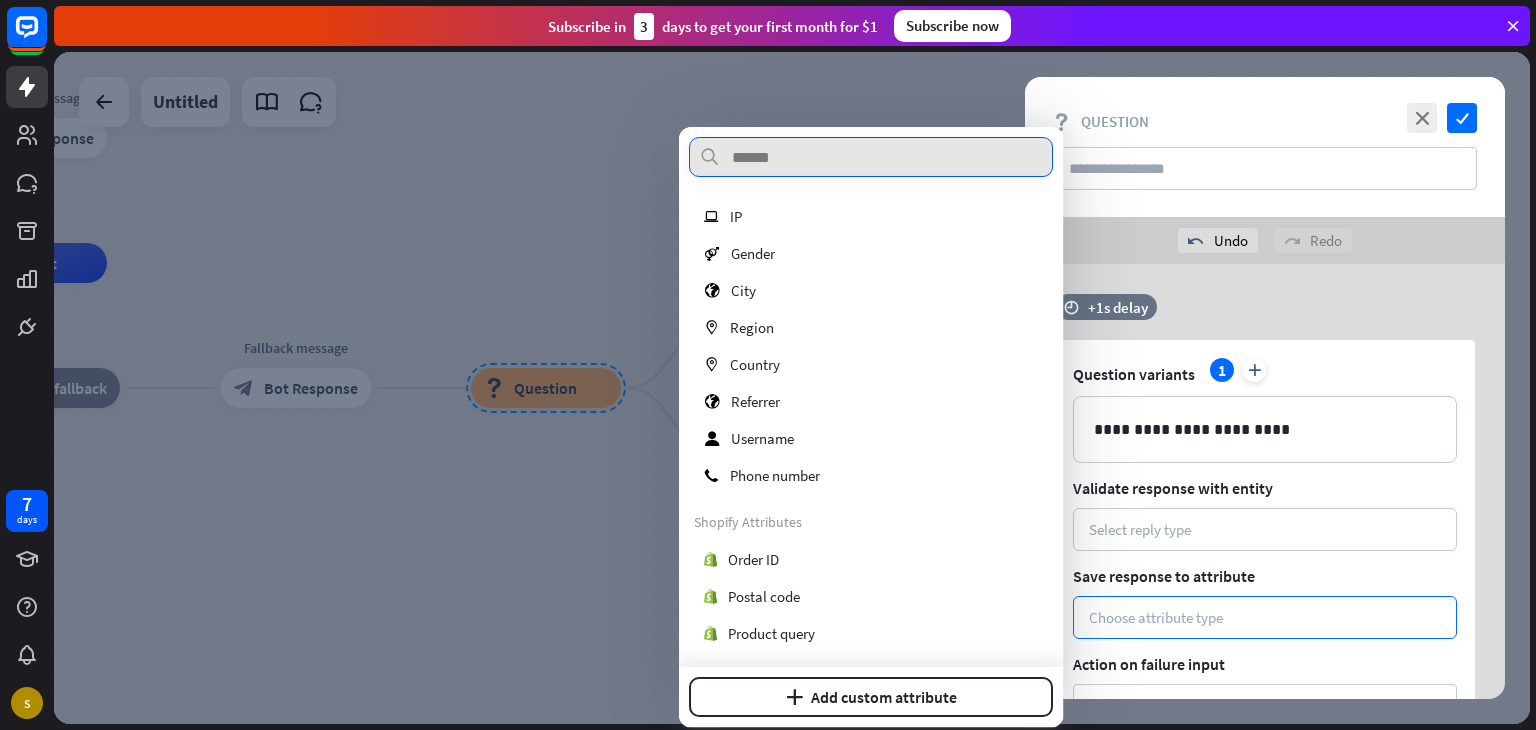 scroll, scrollTop: 0, scrollLeft: 0, axis: both 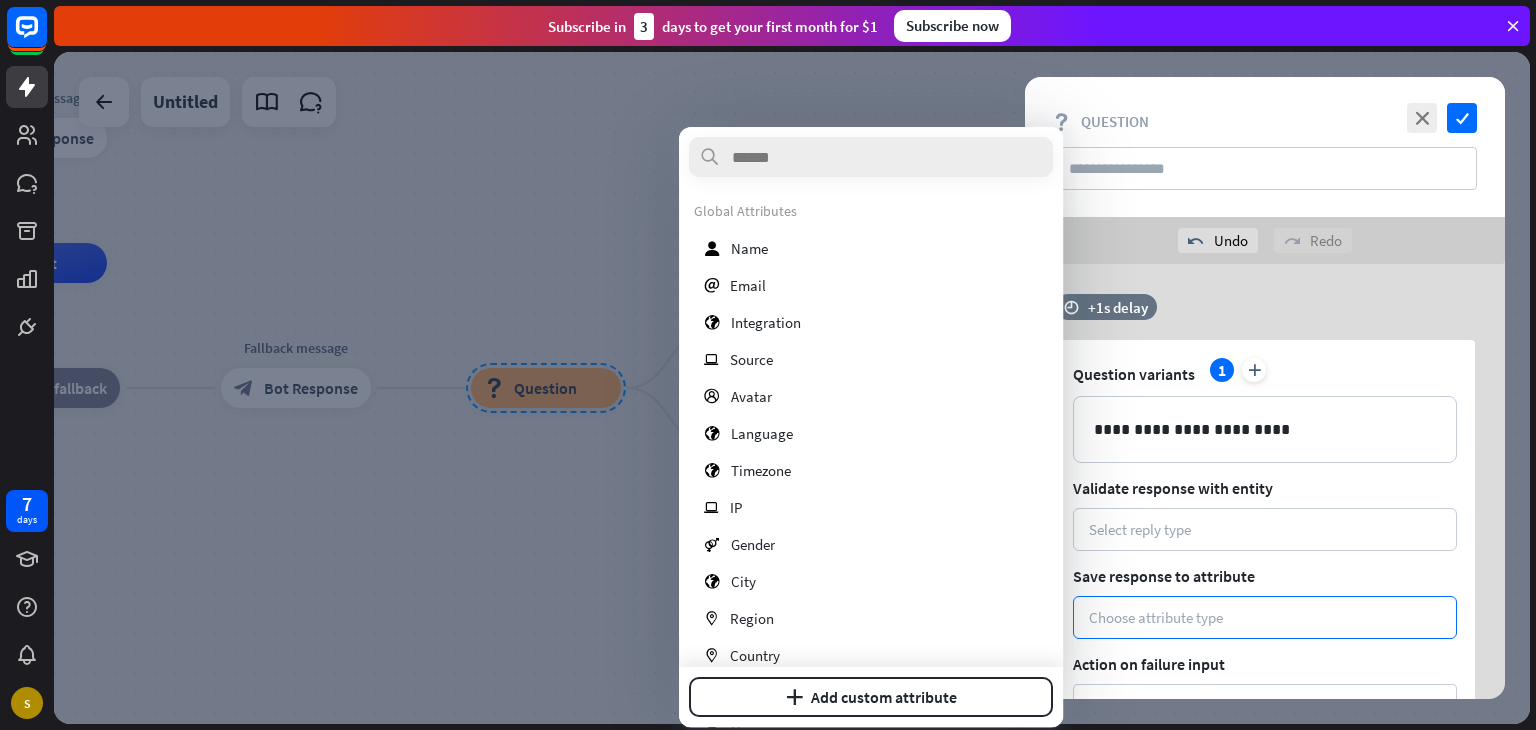 click at bounding box center [792, 388] 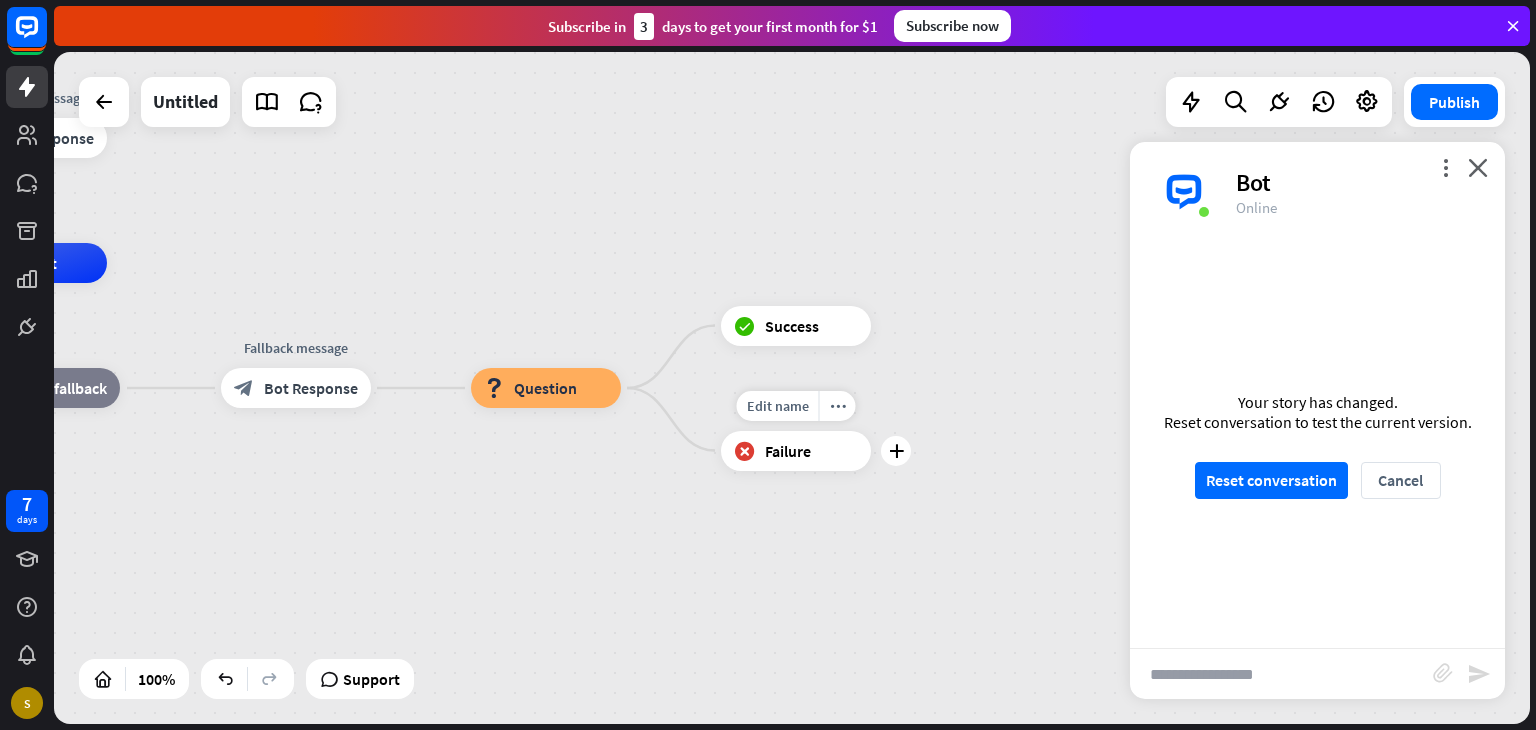 click on "Edit name   more_horiz         plus     block_failure   Failure" at bounding box center (796, 451) 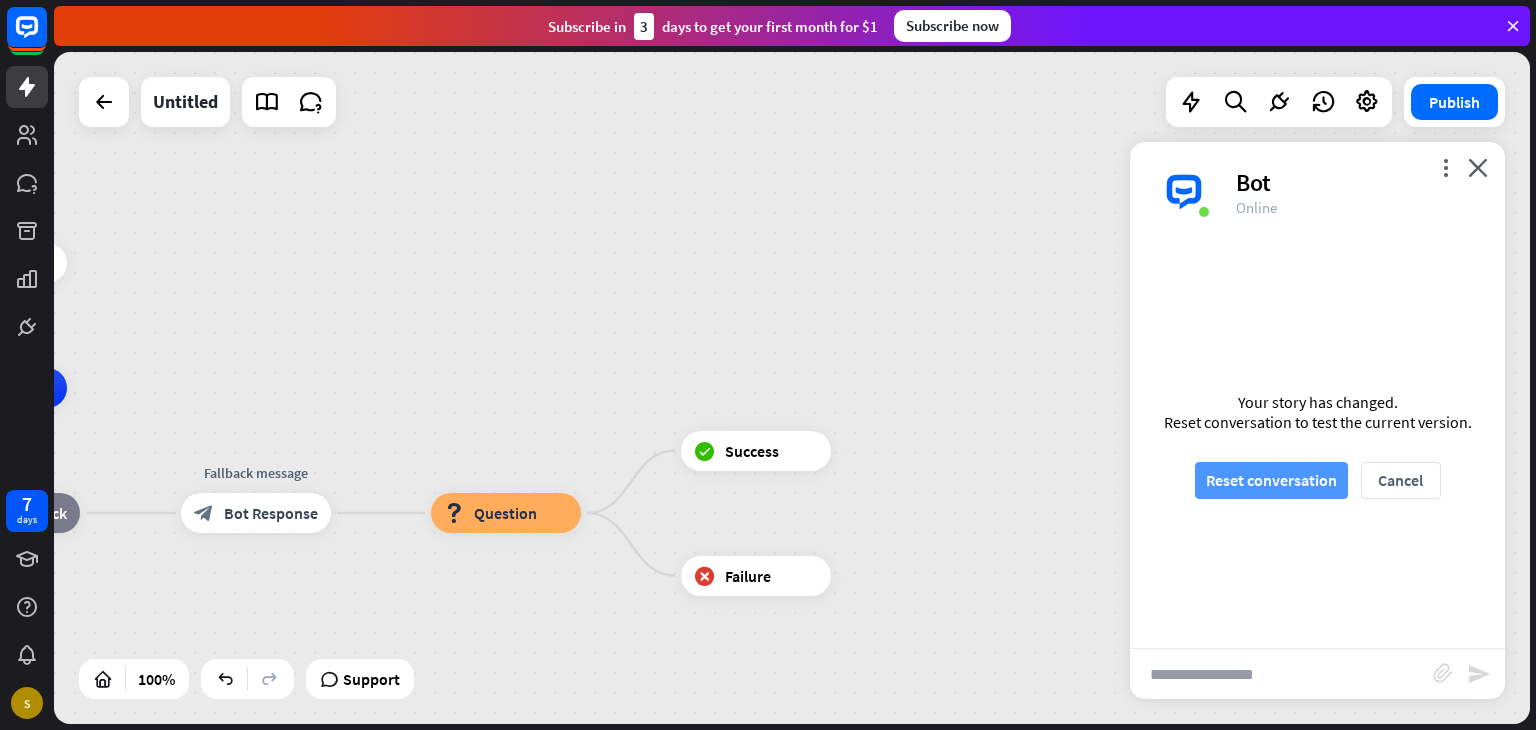 click on "Reset conversation" at bounding box center [1271, 480] 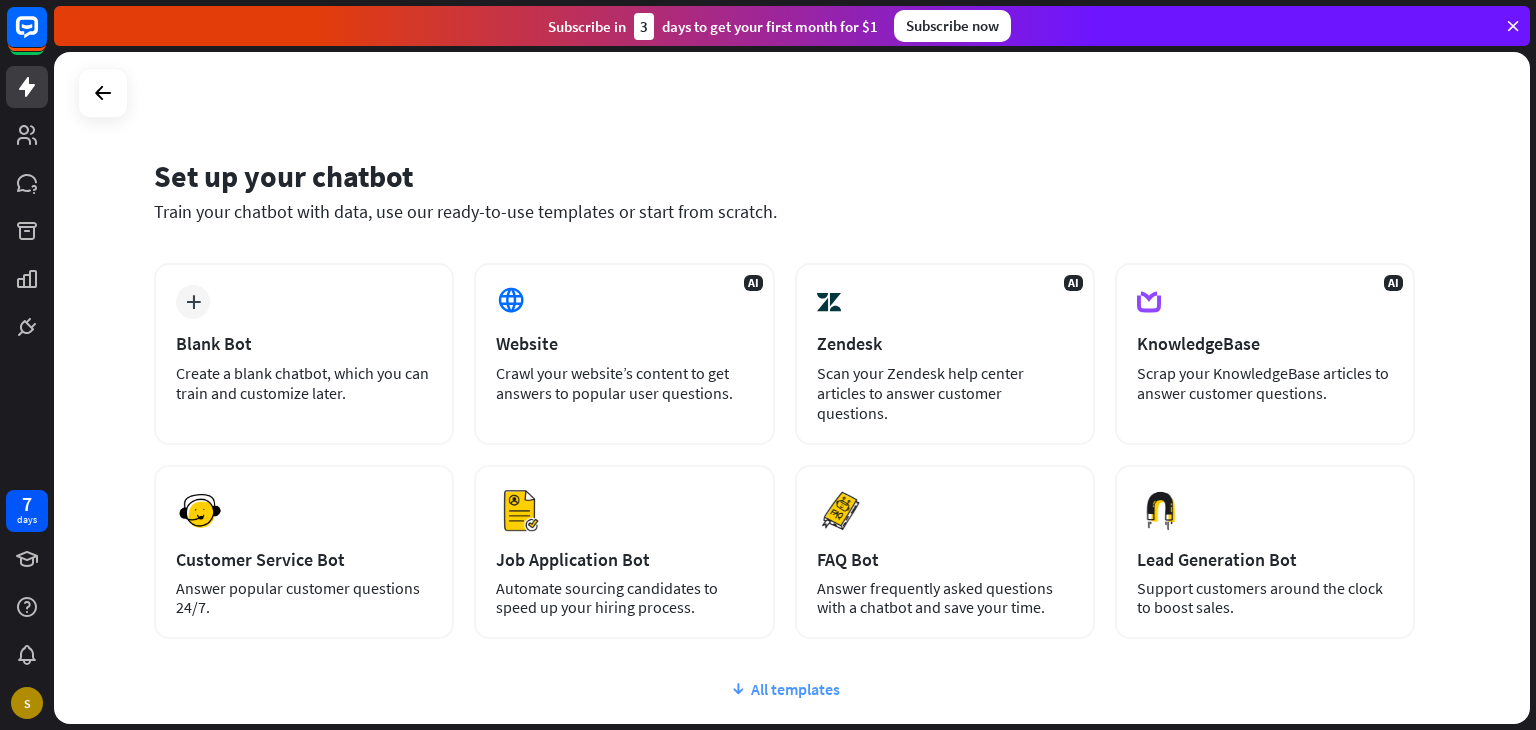 click at bounding box center (738, 689) 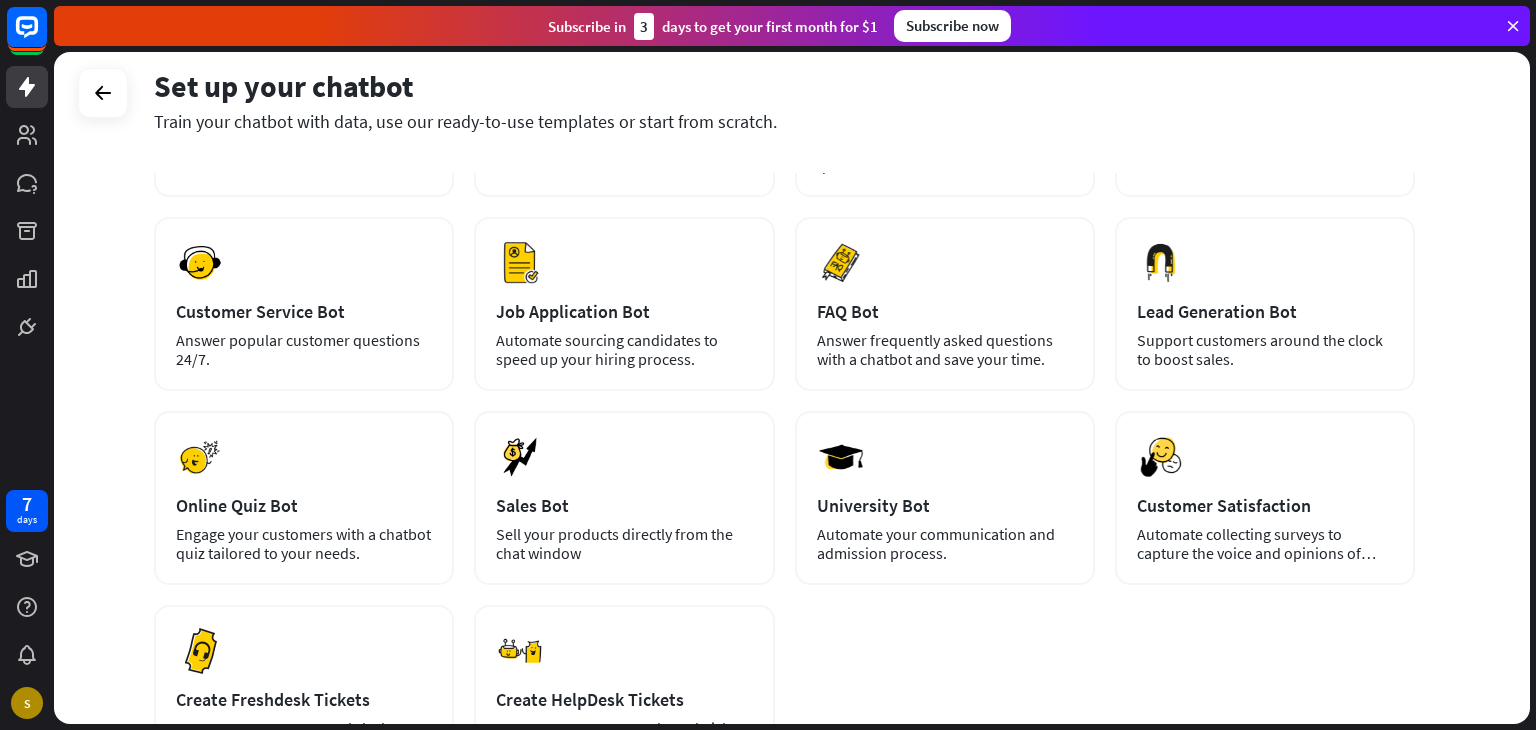 scroll, scrollTop: 247, scrollLeft: 0, axis: vertical 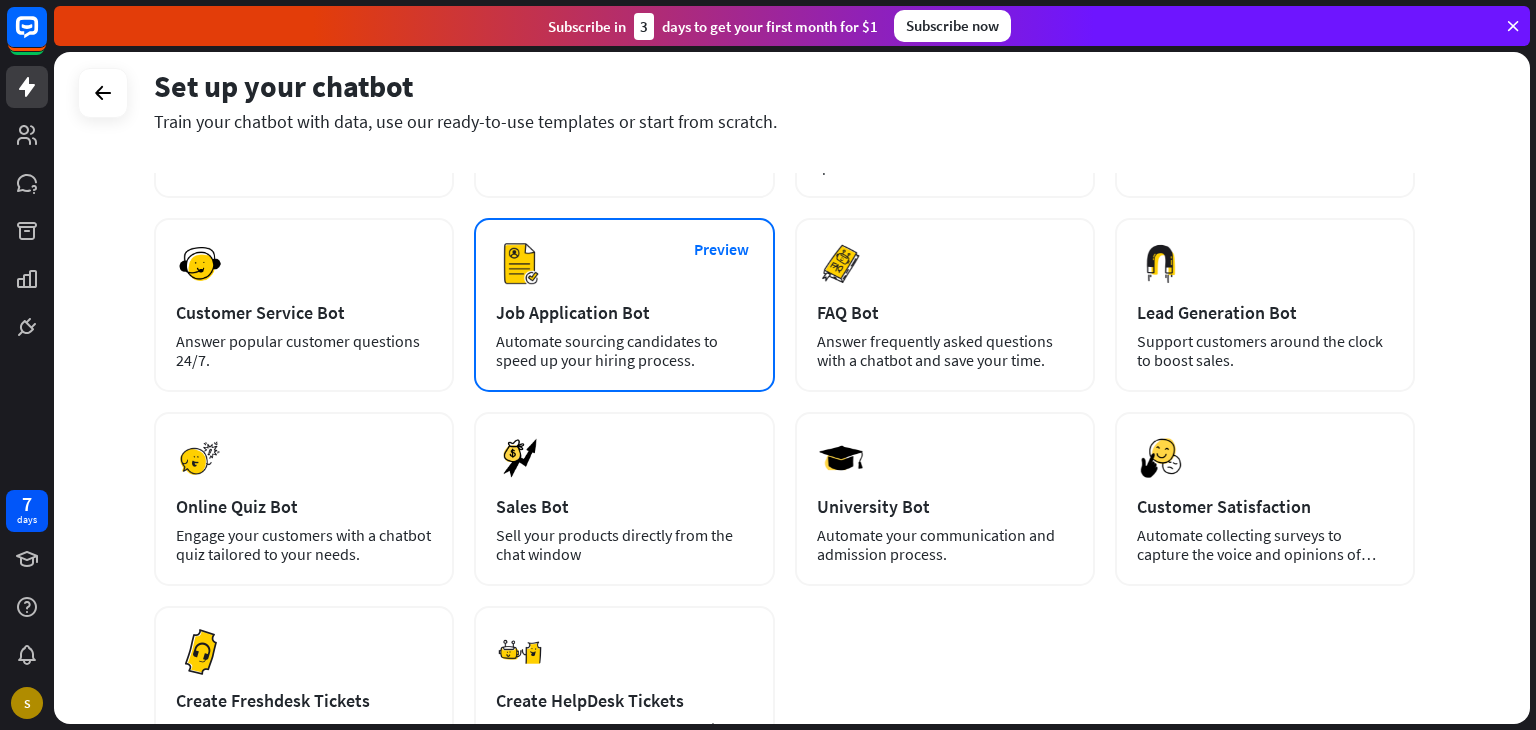 click on "Automate sourcing candidates to speed up your hiring process." at bounding box center (624, 351) 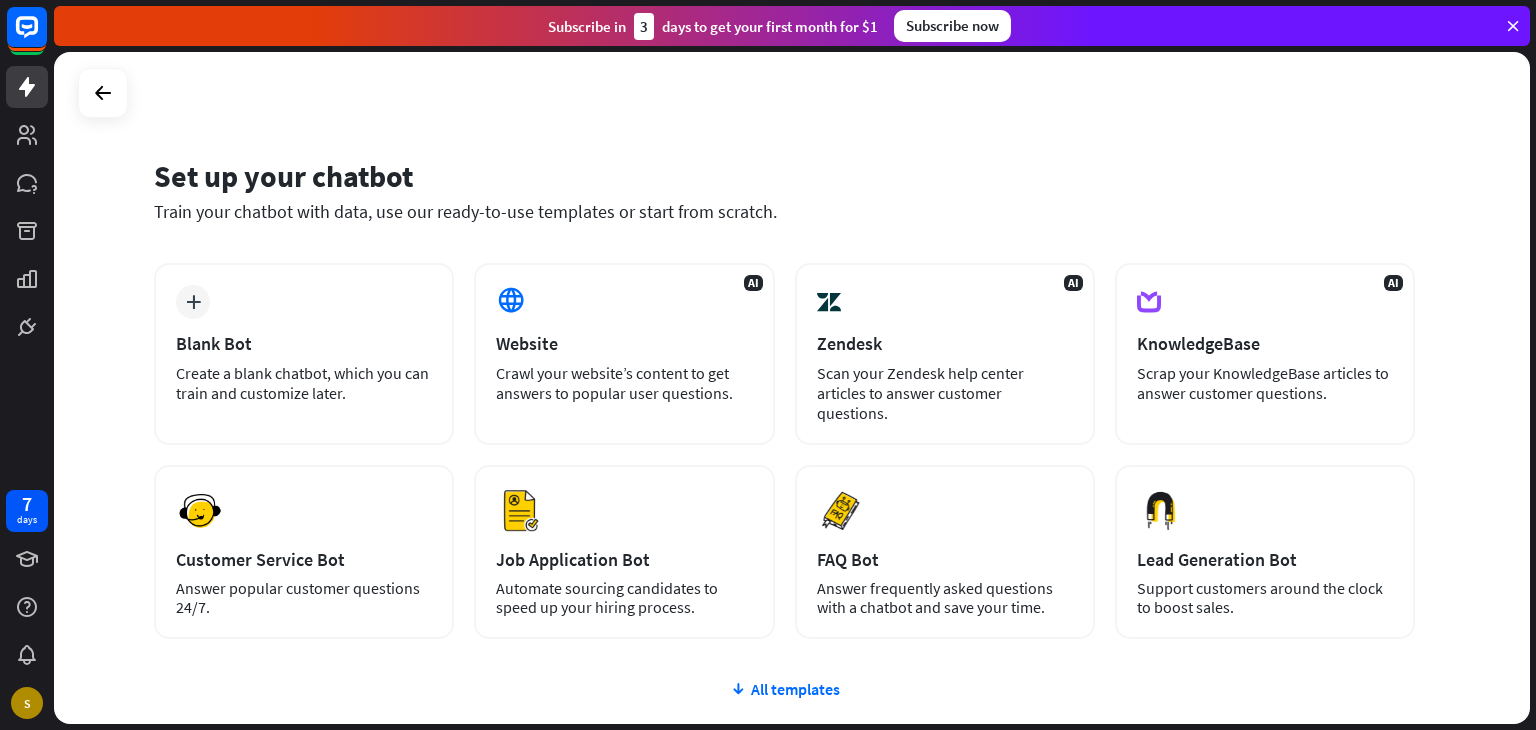 click on "plus   Blank Bot
Create a blank chatbot, which you can train and
customize later.
AI     Website
Crawl your website’s content to get answers to
popular user questions.
AI               Zendesk
Scan your Zendesk help center articles to answer
customer questions.
AI         KnowledgeBase
Scrap your KnowledgeBase articles to answer customer
questions.
[GEOGRAPHIC_DATA]
Customer Service Bot
Answer popular customer questions 24/7.
[GEOGRAPHIC_DATA]" at bounding box center (784, 571) 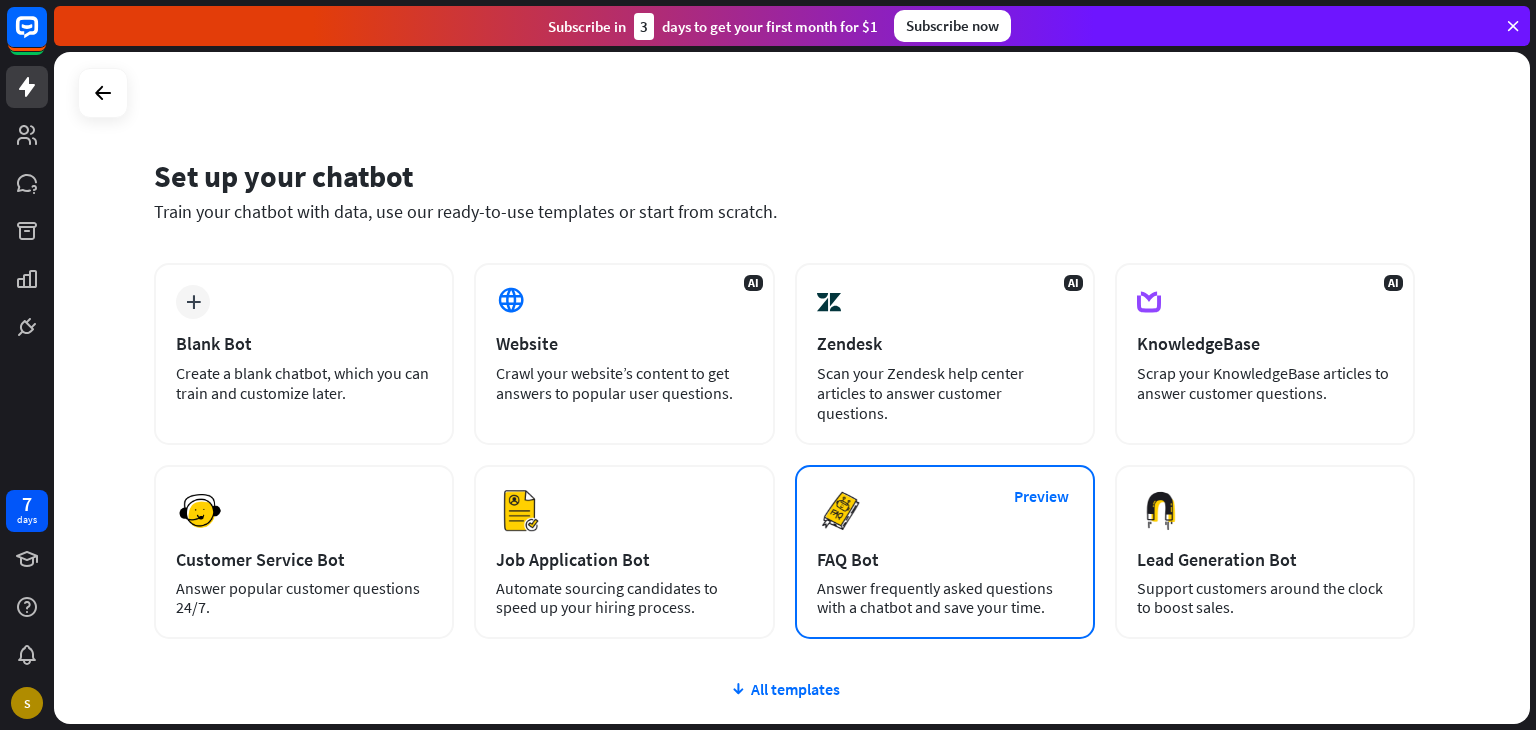 click on "Answer frequently asked questions with a chatbot and save your time." at bounding box center [945, 598] 